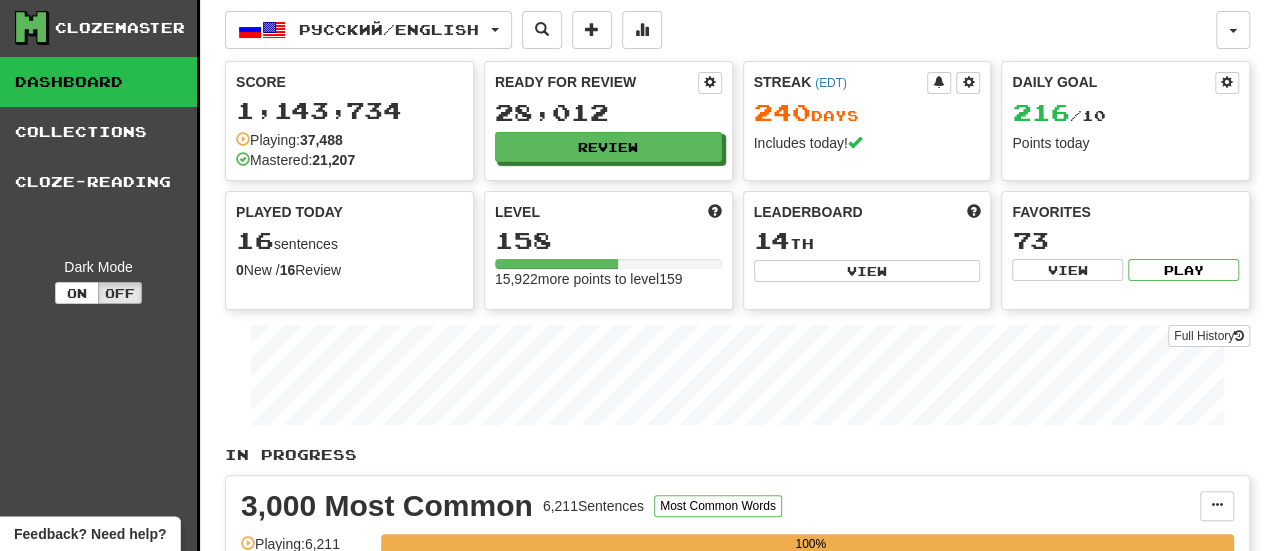 scroll, scrollTop: 2, scrollLeft: 0, axis: vertical 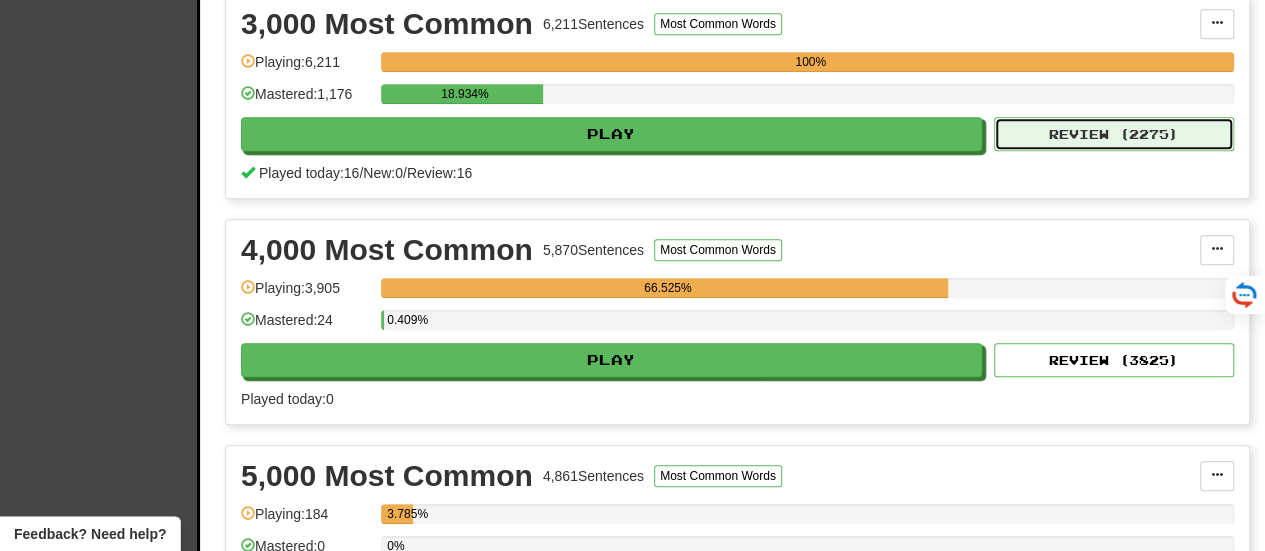 click on "Review ( 2275 )" at bounding box center [1114, 134] 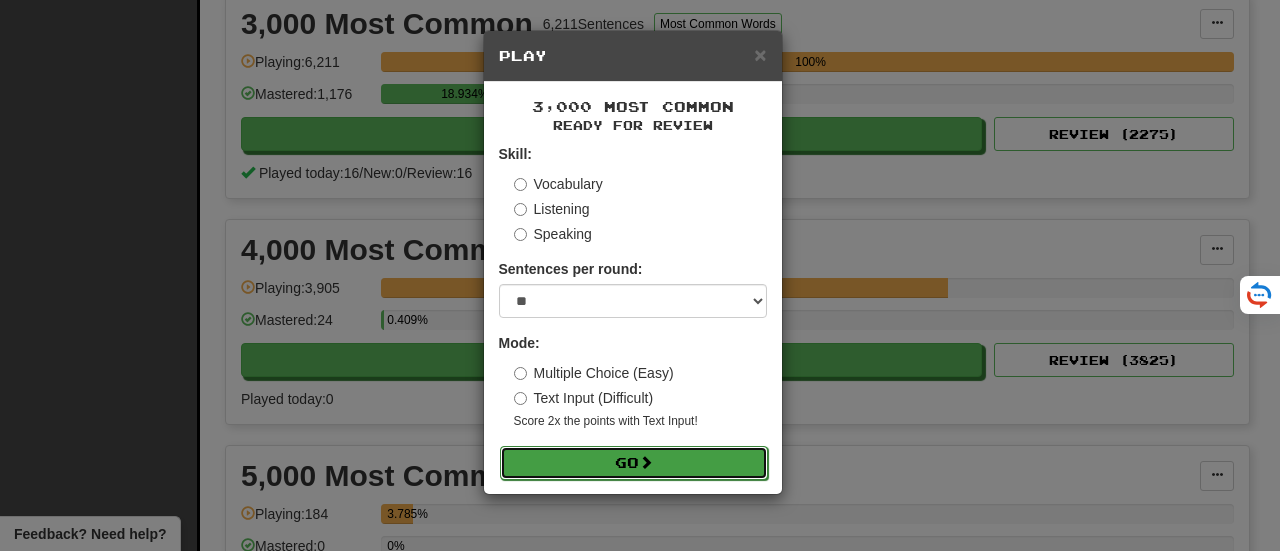 click on "Go" at bounding box center [634, 463] 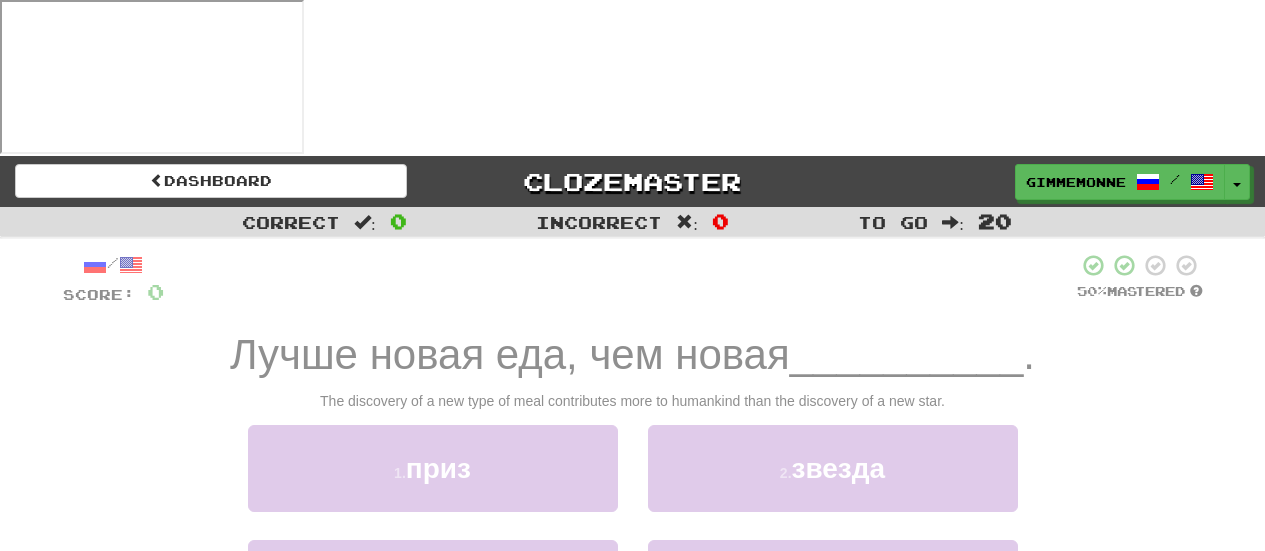 scroll, scrollTop: 0, scrollLeft: 0, axis: both 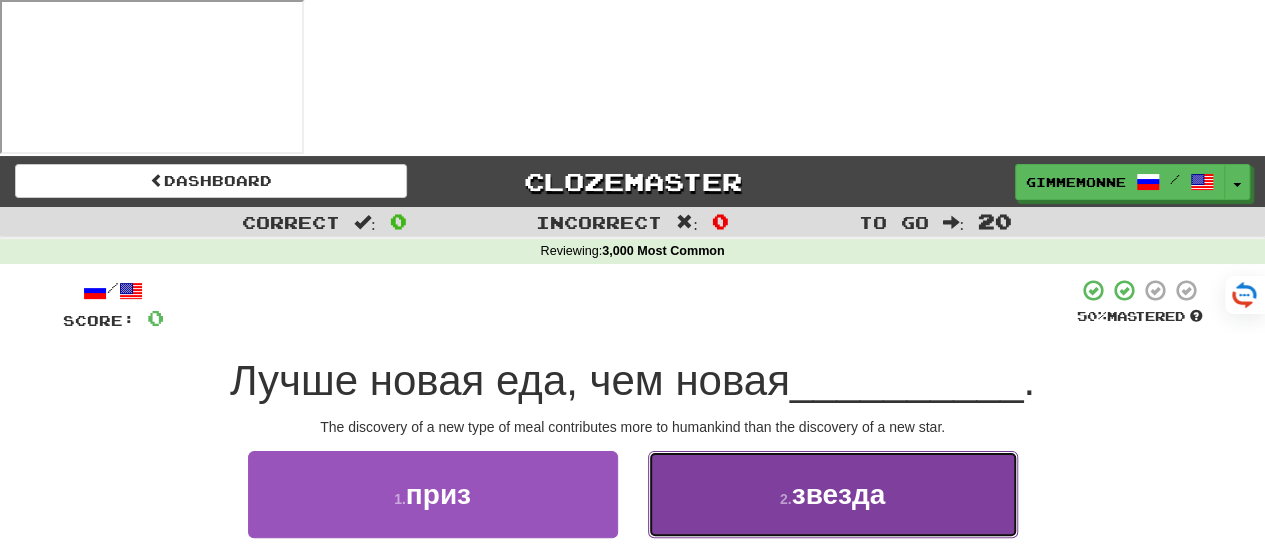 click on "2 .  звезда" at bounding box center [833, 494] 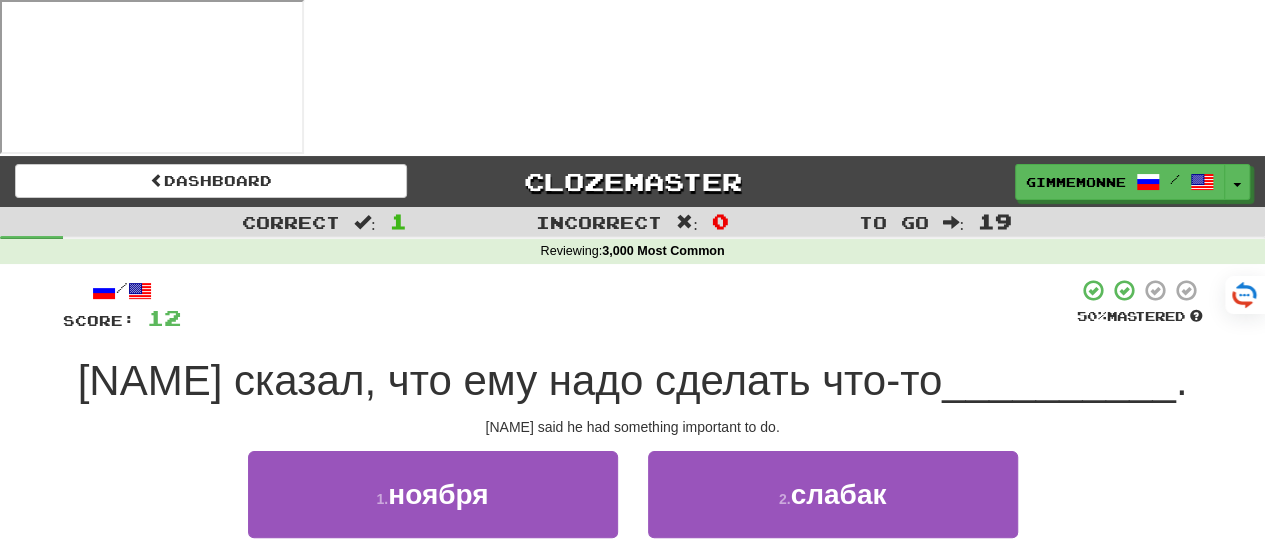 click on "4 .  важное" at bounding box center [833, 609] 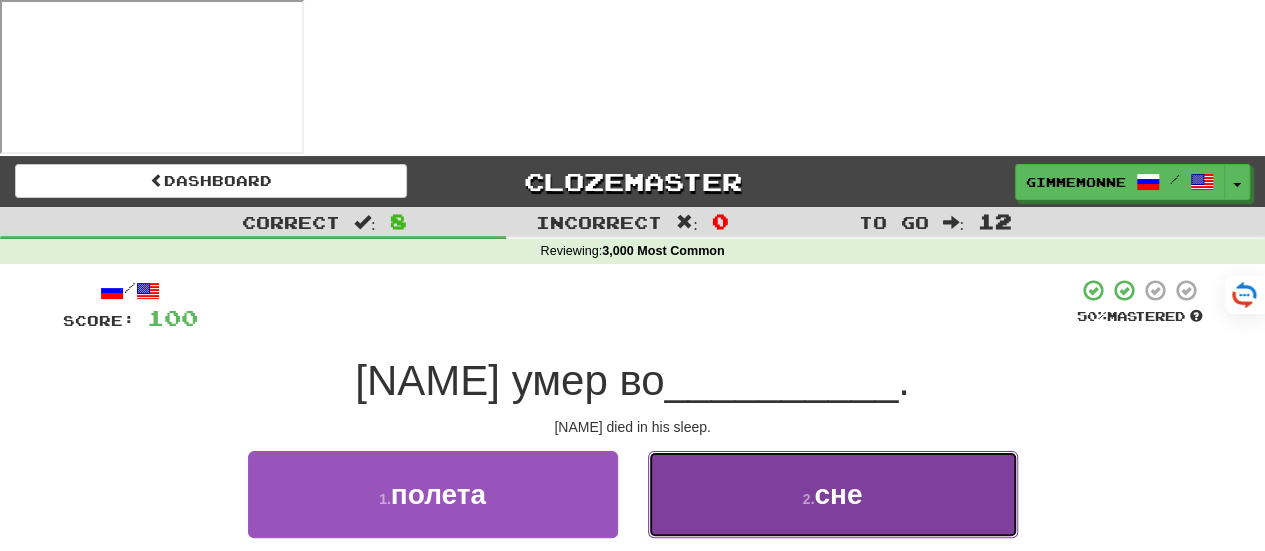 click on "2 .  сне" at bounding box center (833, 494) 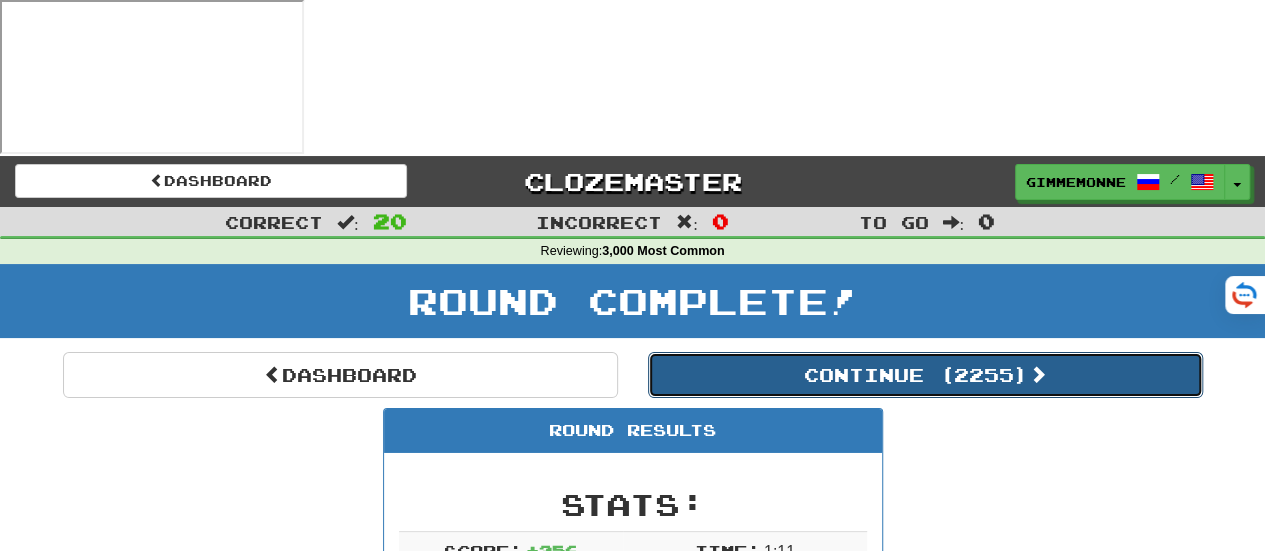 click on "Continue ( 2255 )" at bounding box center (925, 375) 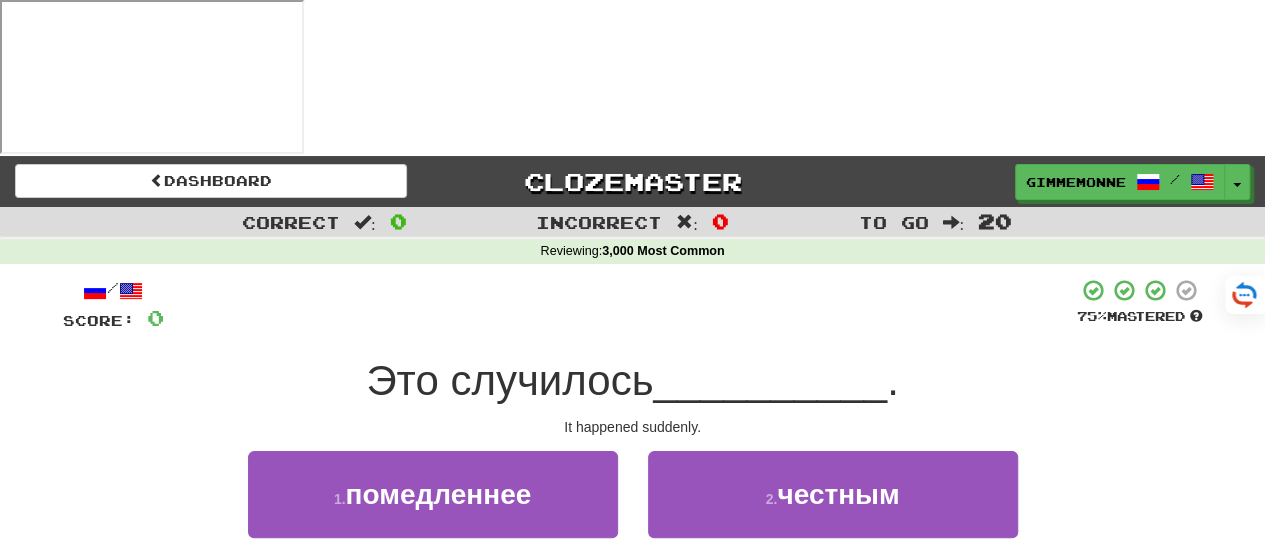 click on "3 .  внезапно" at bounding box center (433, 609) 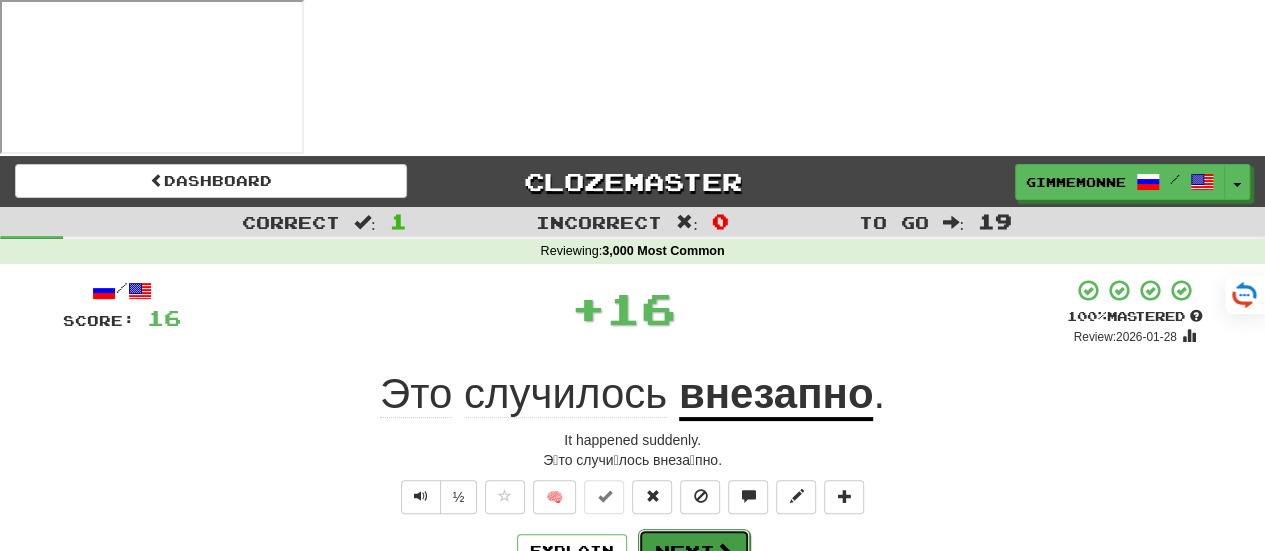 click on "Next" at bounding box center (694, 552) 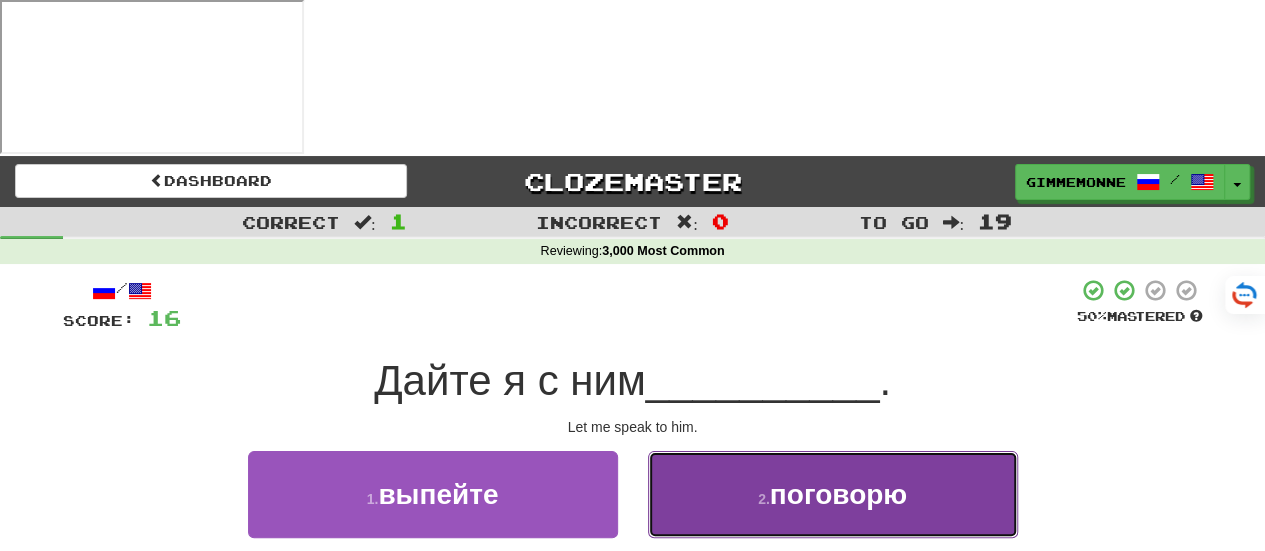 click on "2 .  поговорю" at bounding box center (833, 494) 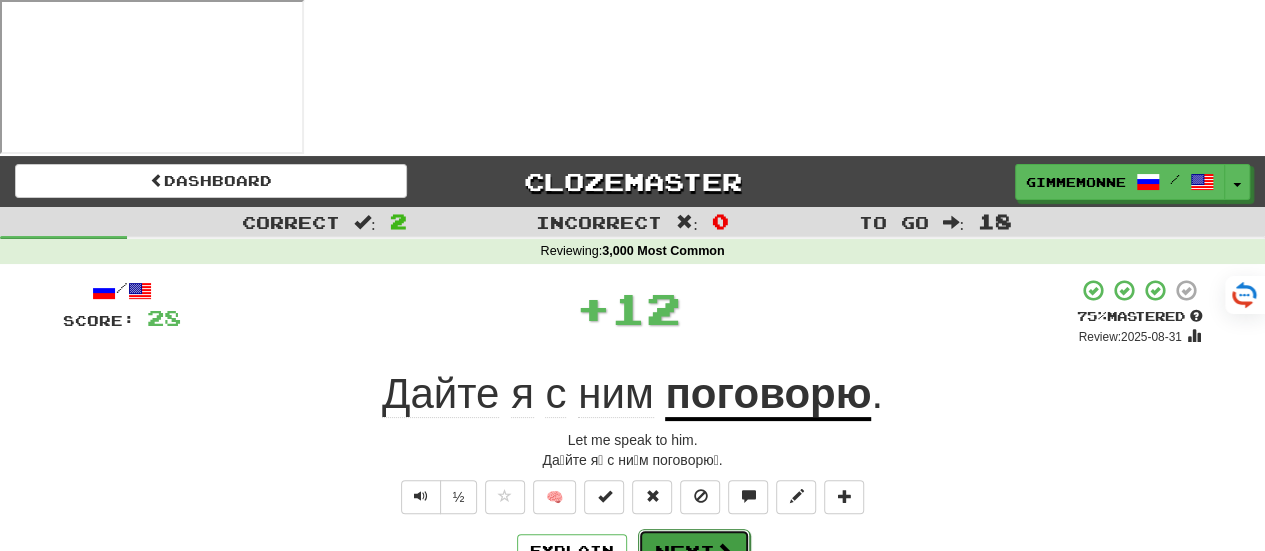 click on "Next" at bounding box center (694, 552) 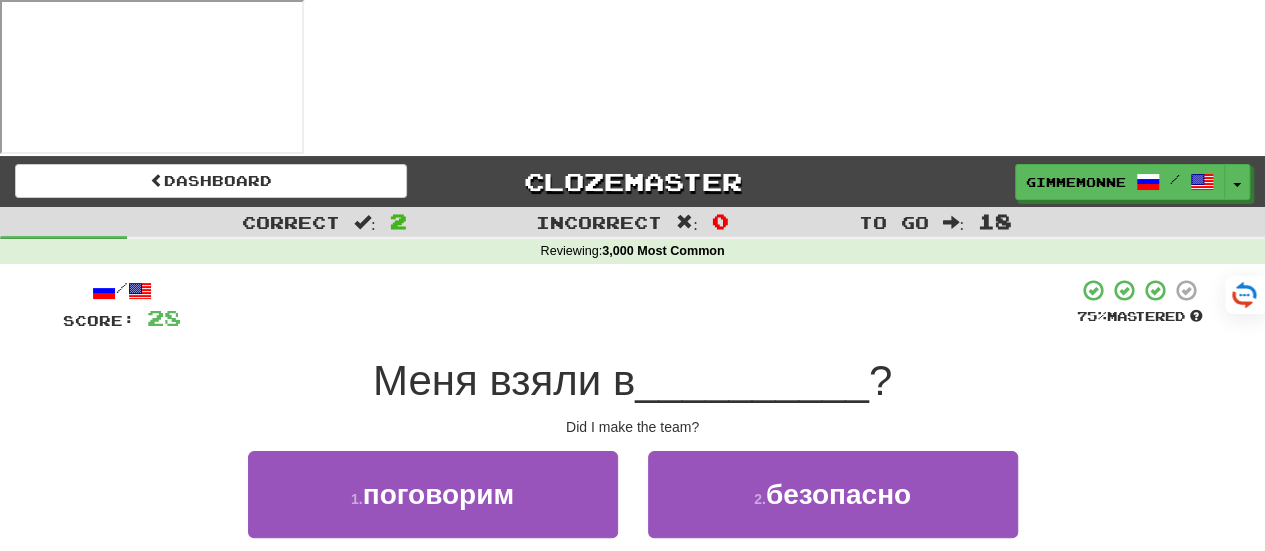 click on "команду" at bounding box center [833, 609] 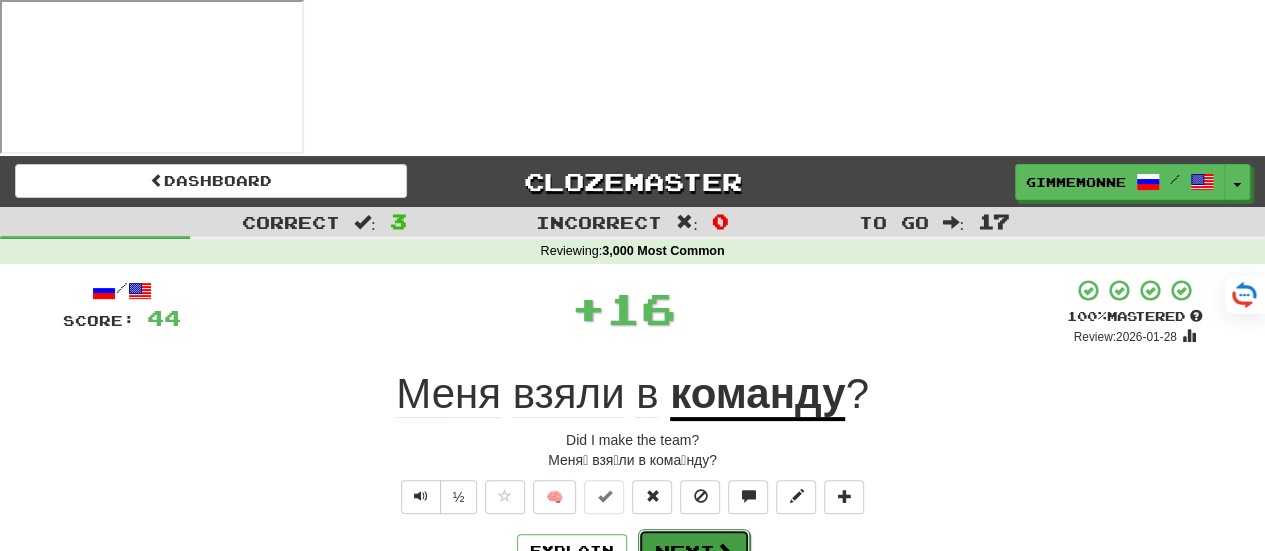 click on "Next" at bounding box center [694, 552] 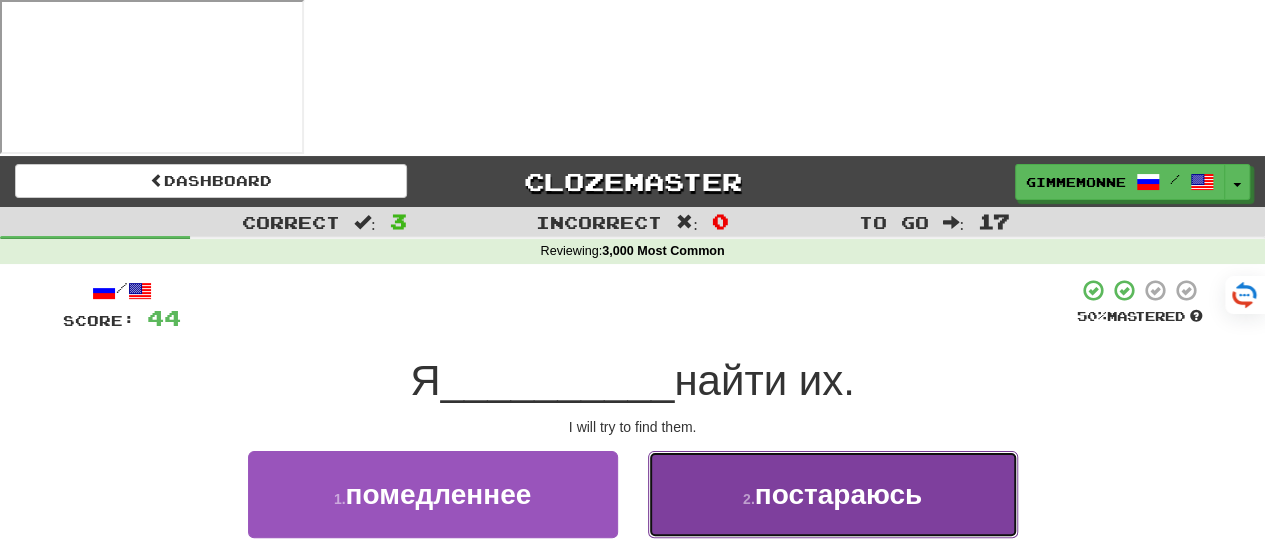 click on "2 .  постараюсь" at bounding box center [833, 494] 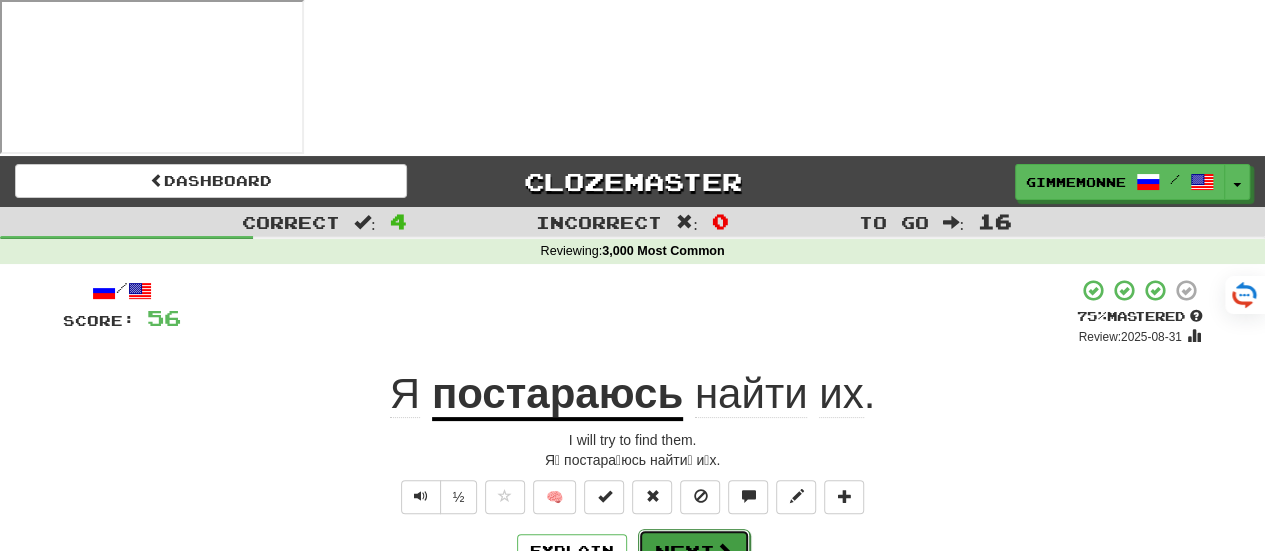 click on "Next" at bounding box center (694, 552) 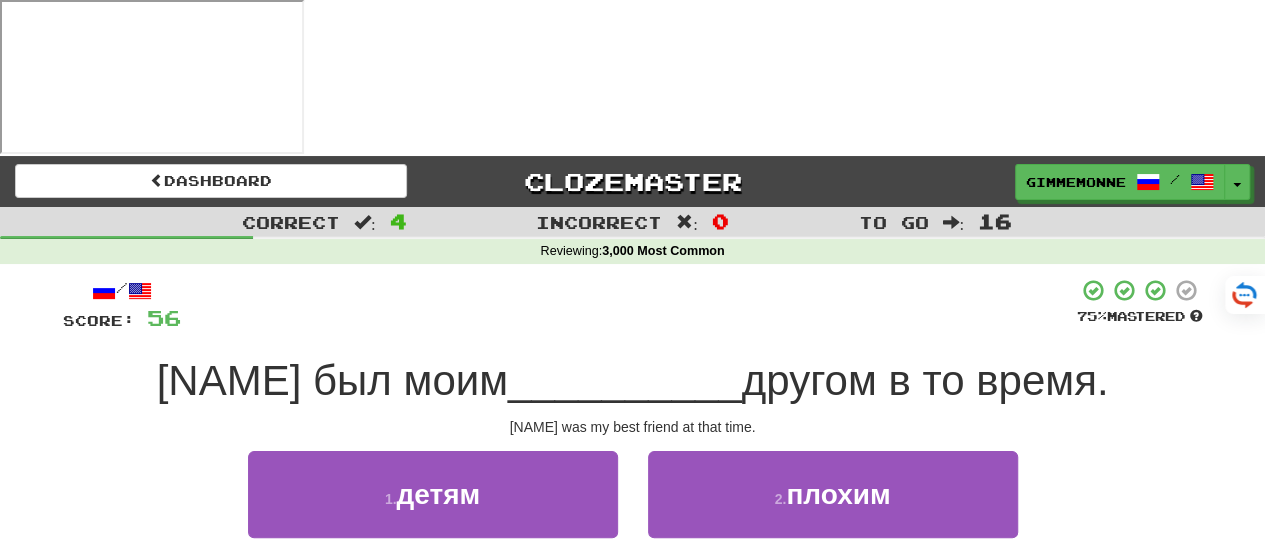 click on "лучшим" at bounding box center [833, 609] 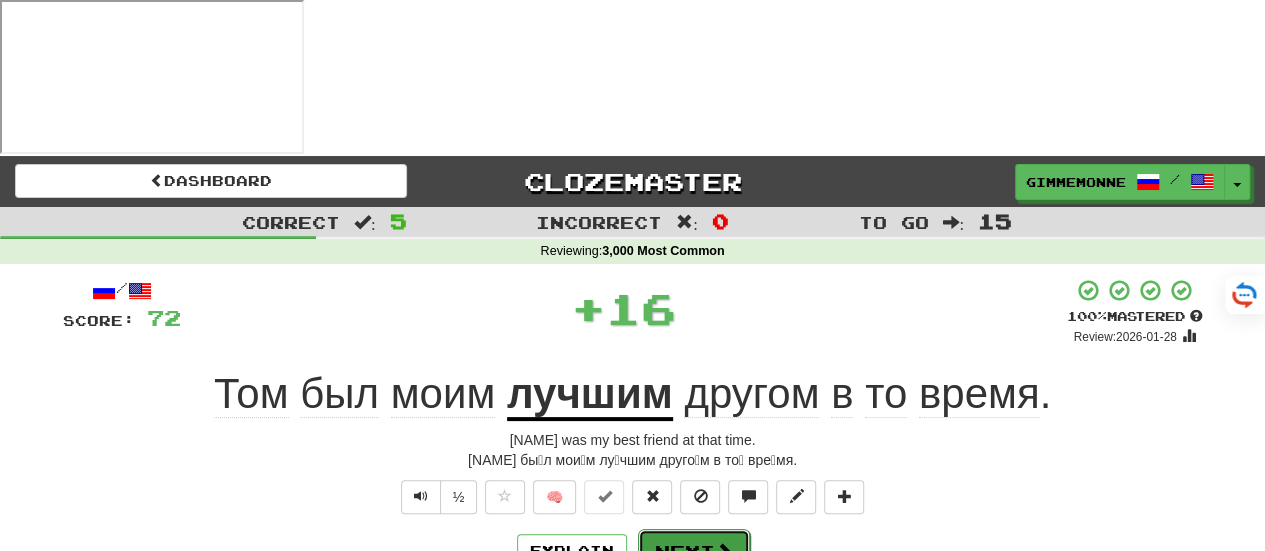 click on "Next" at bounding box center [694, 552] 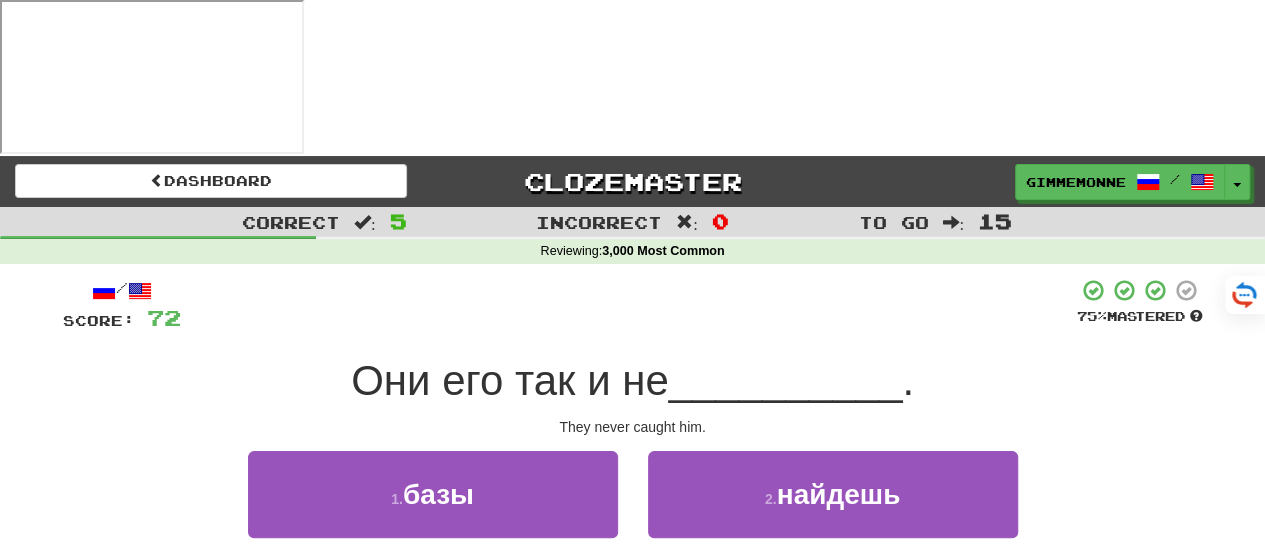 click on "3 .  поймали" at bounding box center (433, 609) 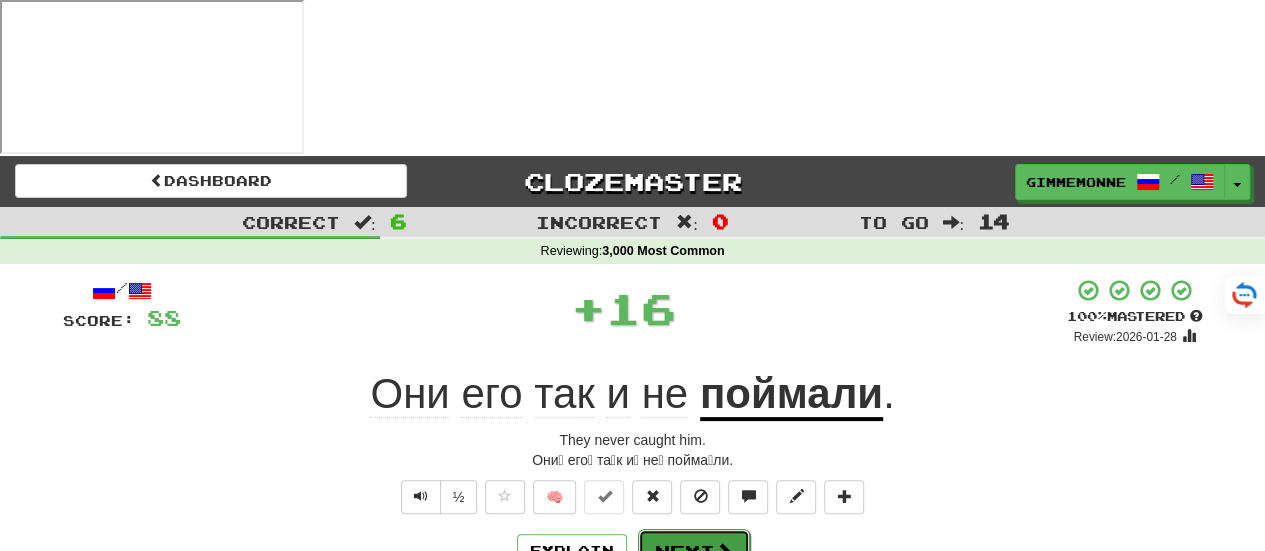 click on "Next" at bounding box center [694, 552] 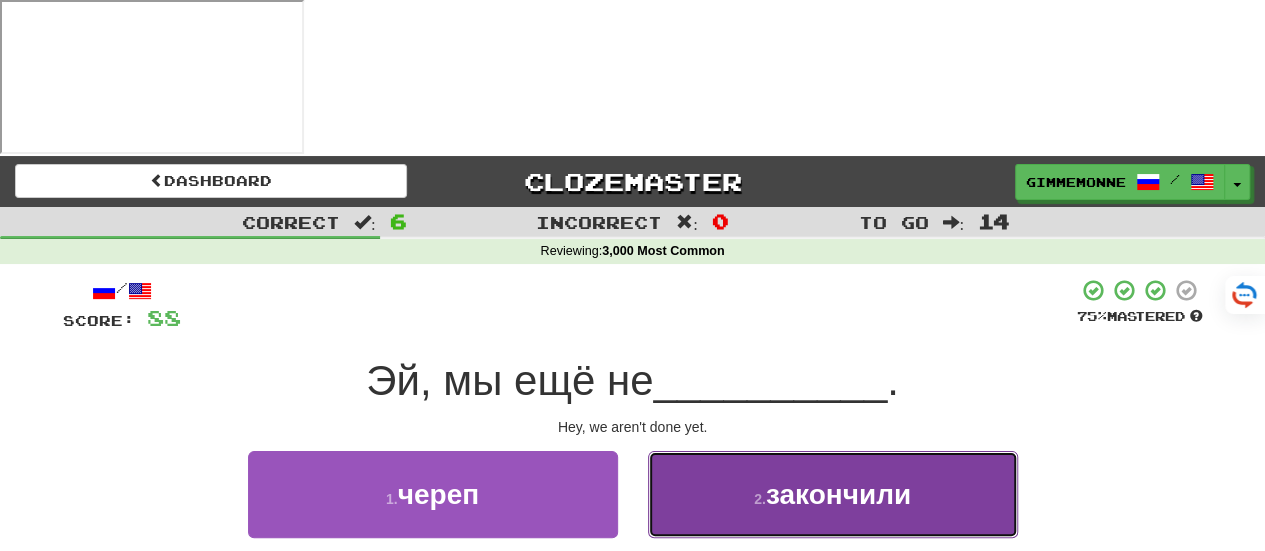 click on "закончили" at bounding box center (833, 494) 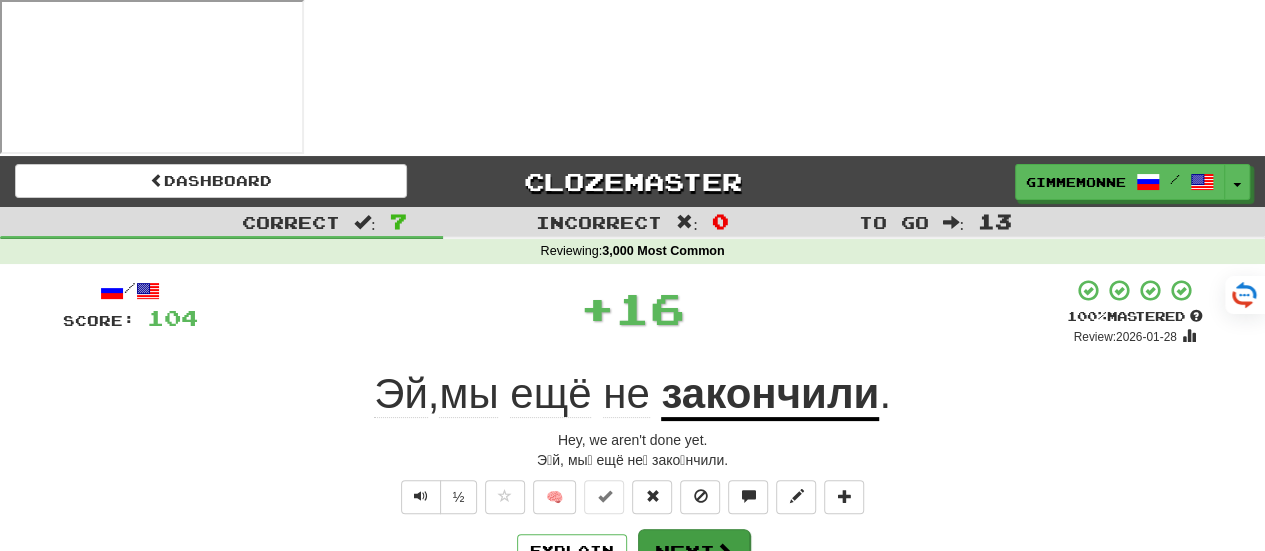 click on "Explain Next" at bounding box center (633, 551) 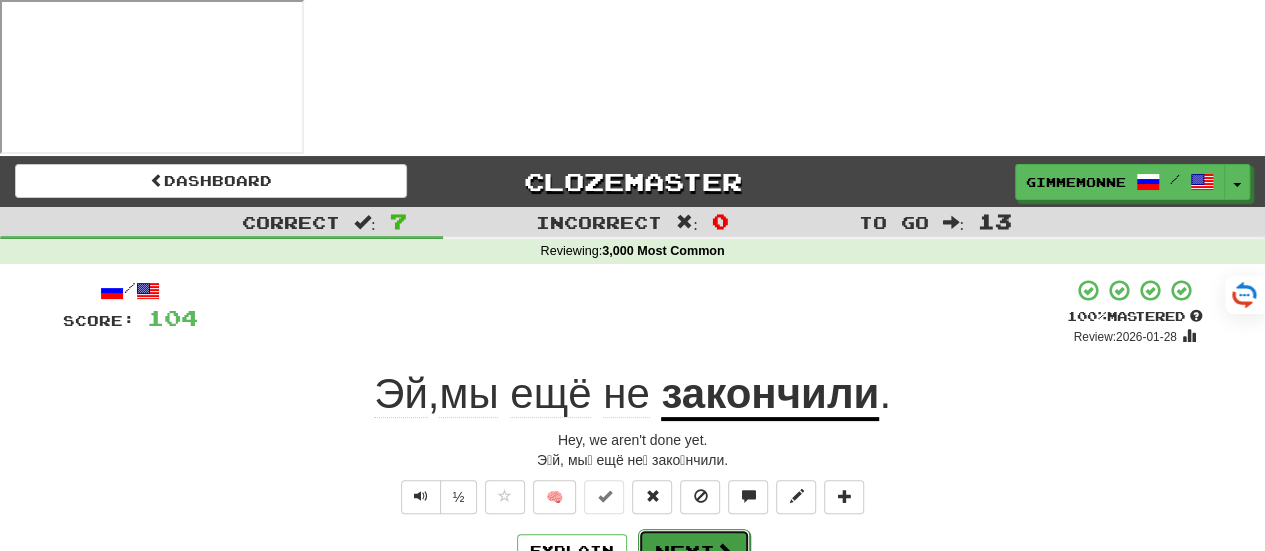 click on "Next" at bounding box center (694, 552) 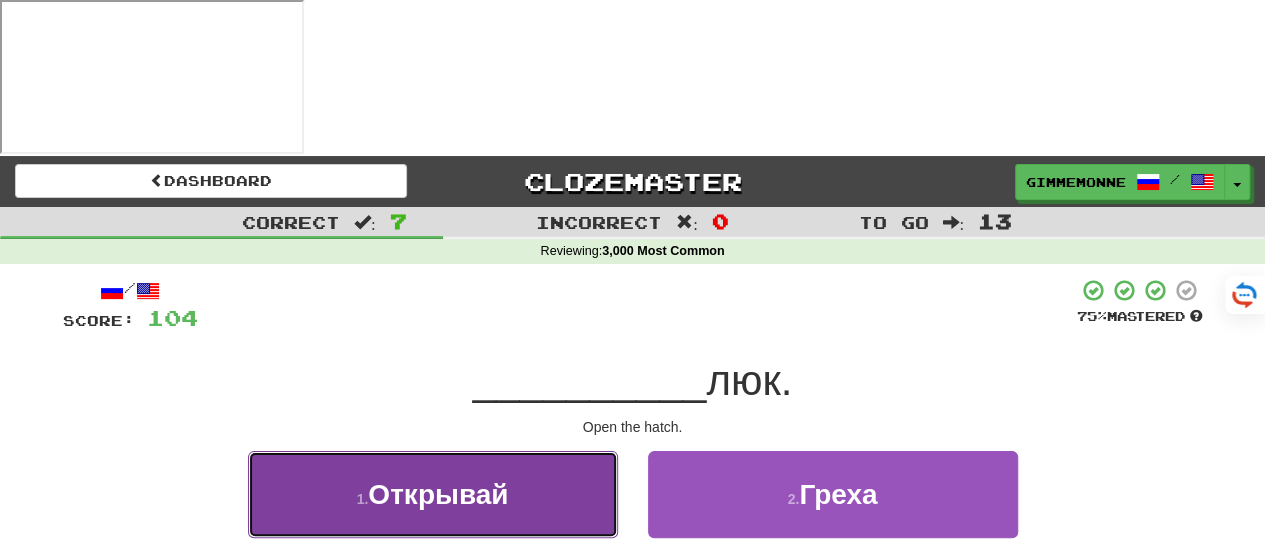click on "1 .  Открывай" at bounding box center [433, 494] 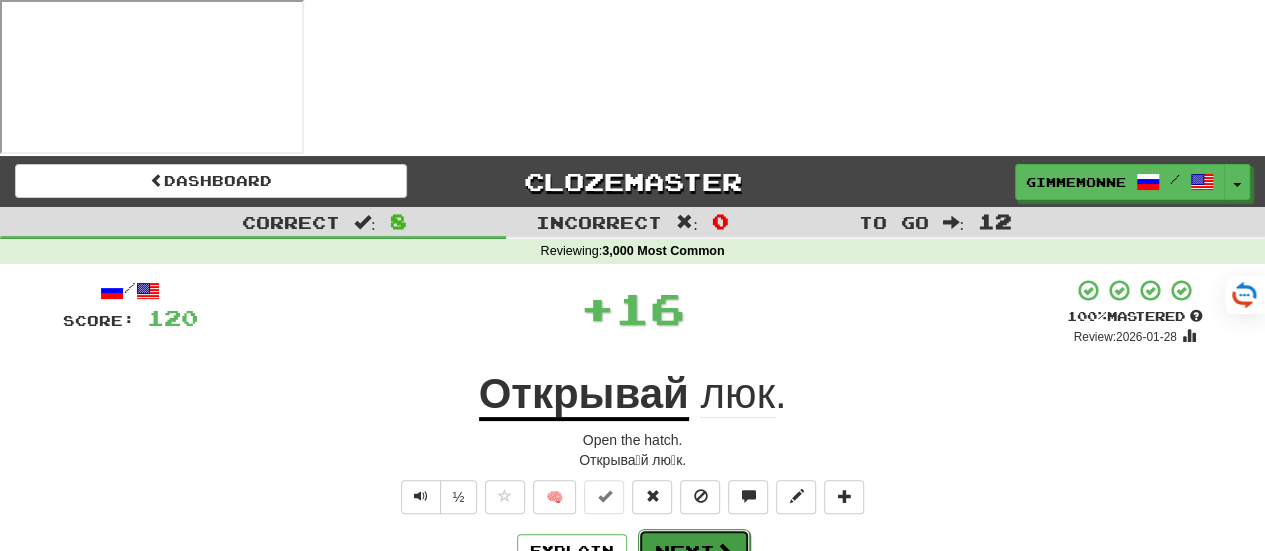 click on "Next" at bounding box center (694, 552) 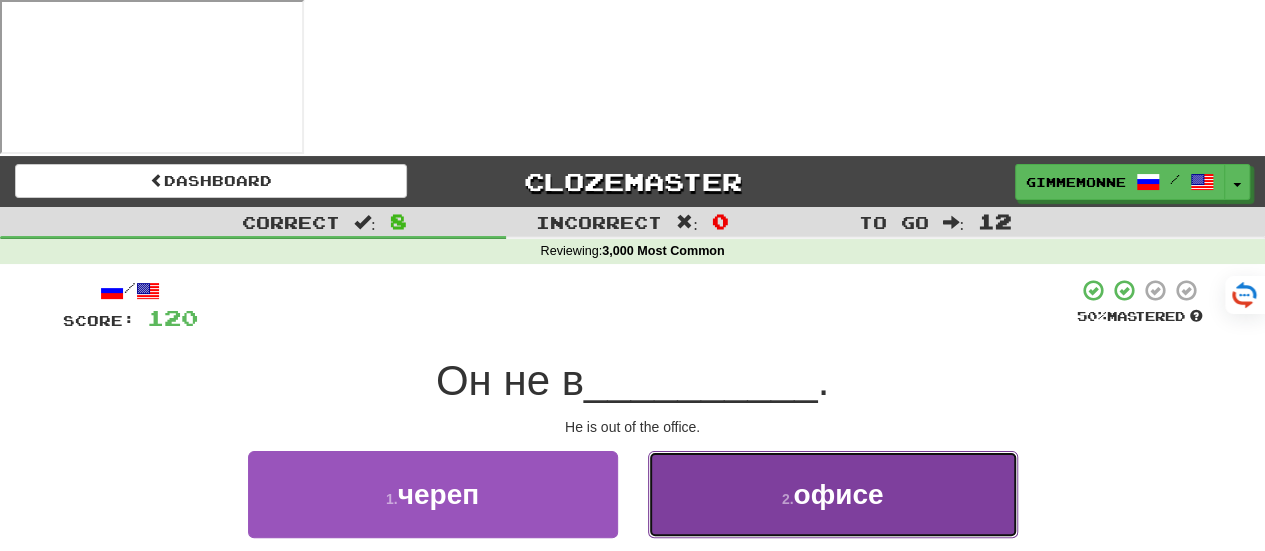 click on "2 .  офисе" at bounding box center (833, 494) 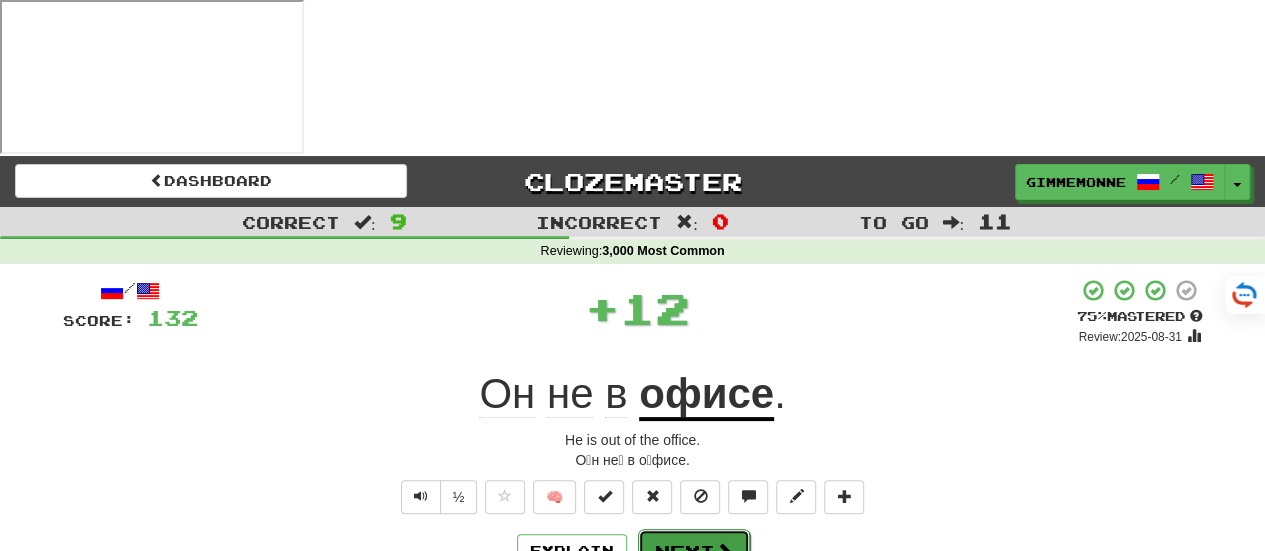 click on "Next" at bounding box center [694, 552] 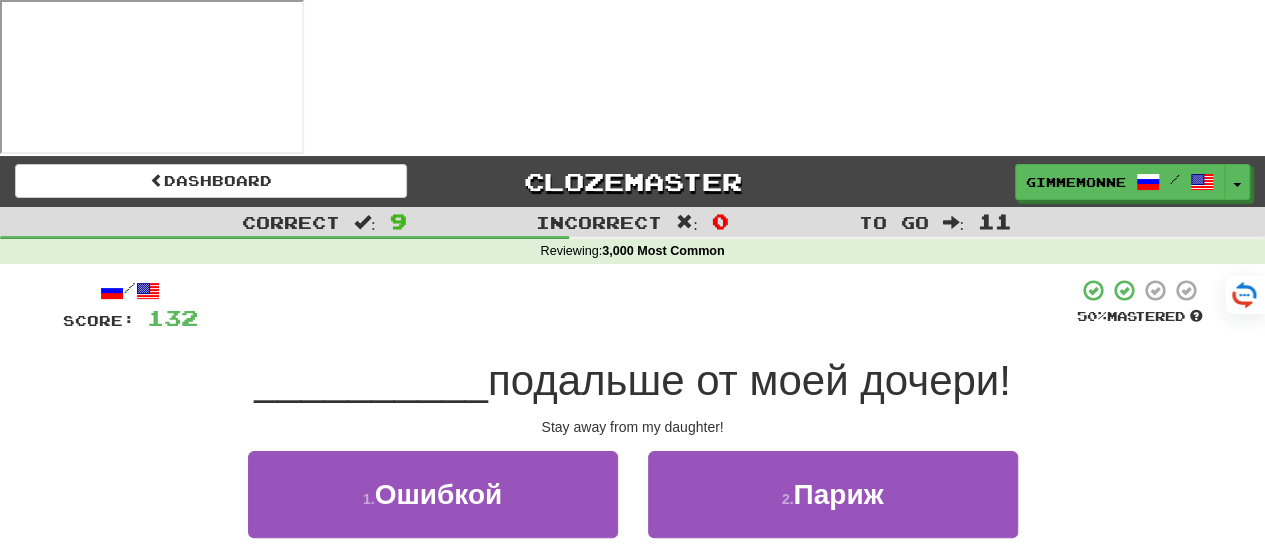 click on "Держитесь" at bounding box center (833, 609) 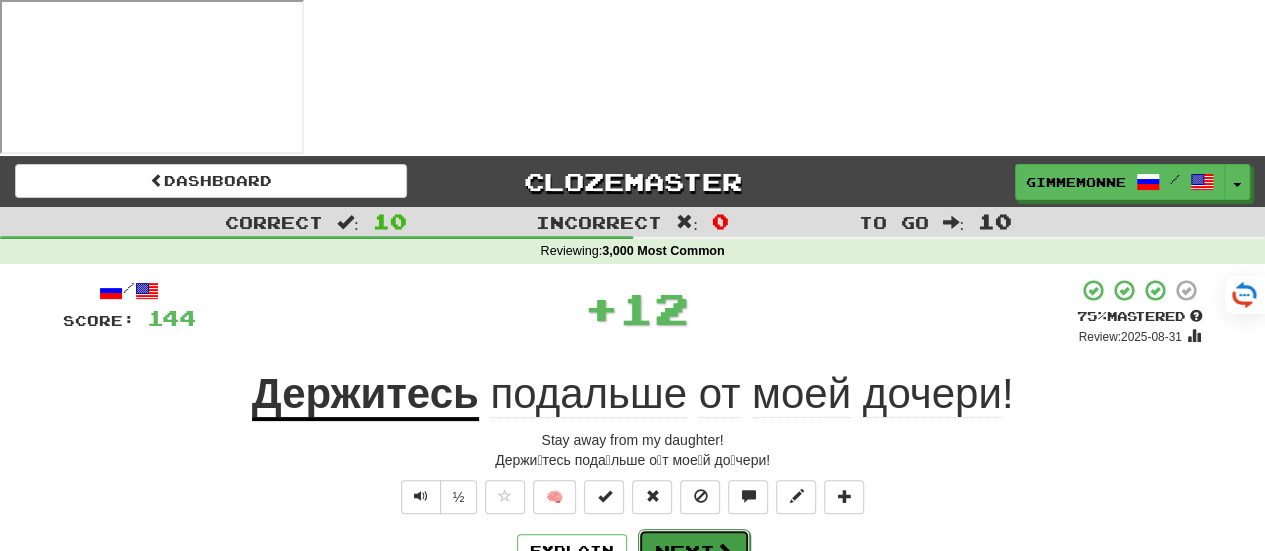 click on "Next" at bounding box center [694, 552] 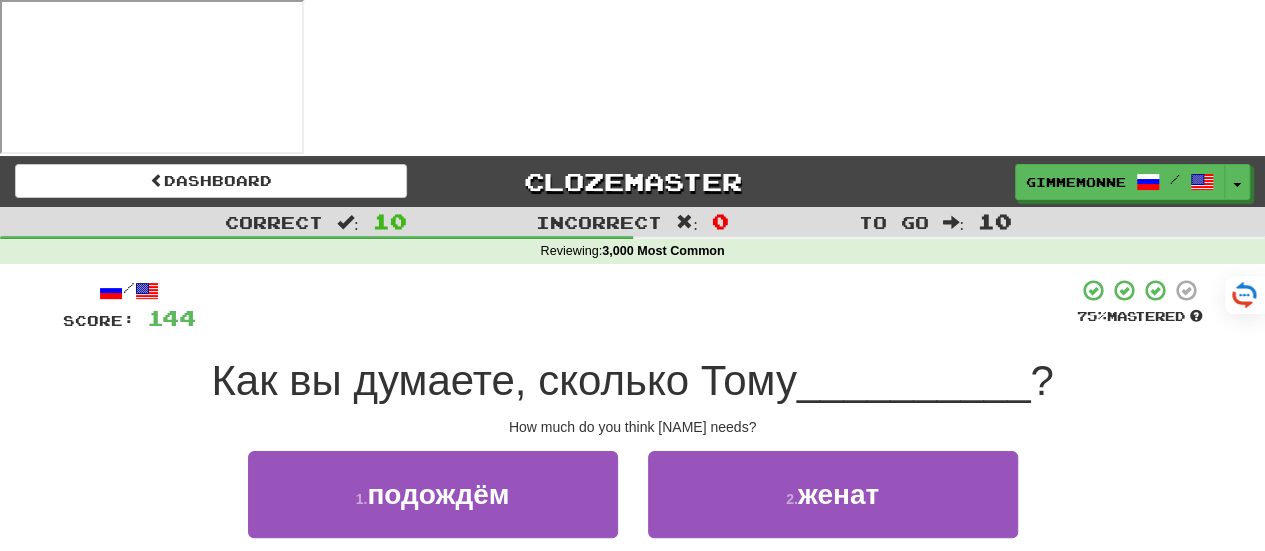 click on "4 .  требуется" at bounding box center (833, 609) 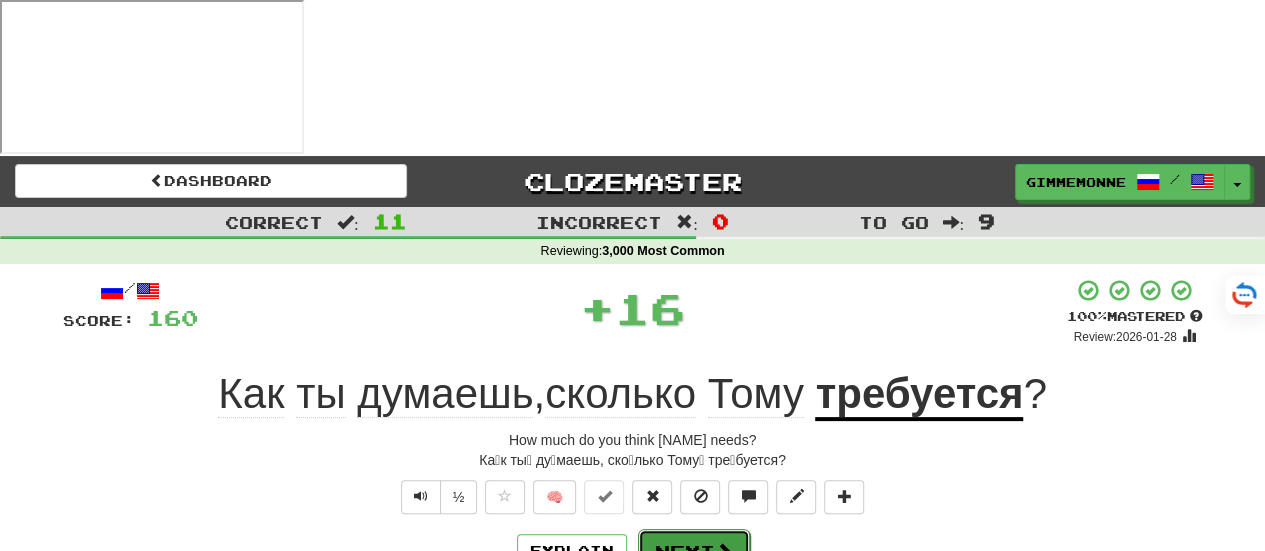 click on "Next" at bounding box center [694, 552] 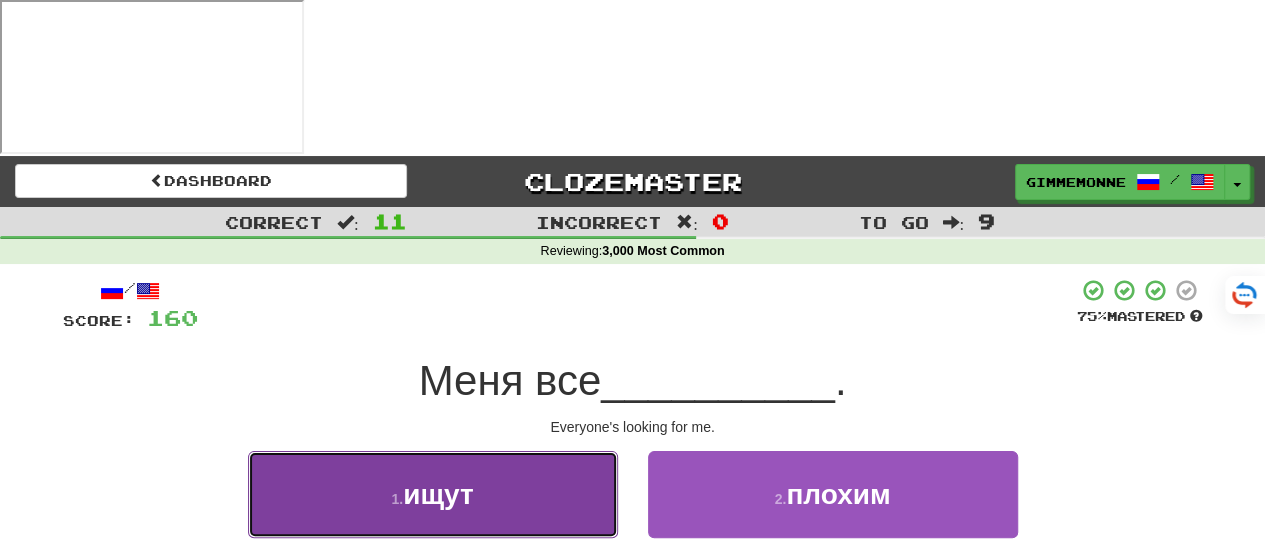 click on "1 .  ищут" at bounding box center (433, 494) 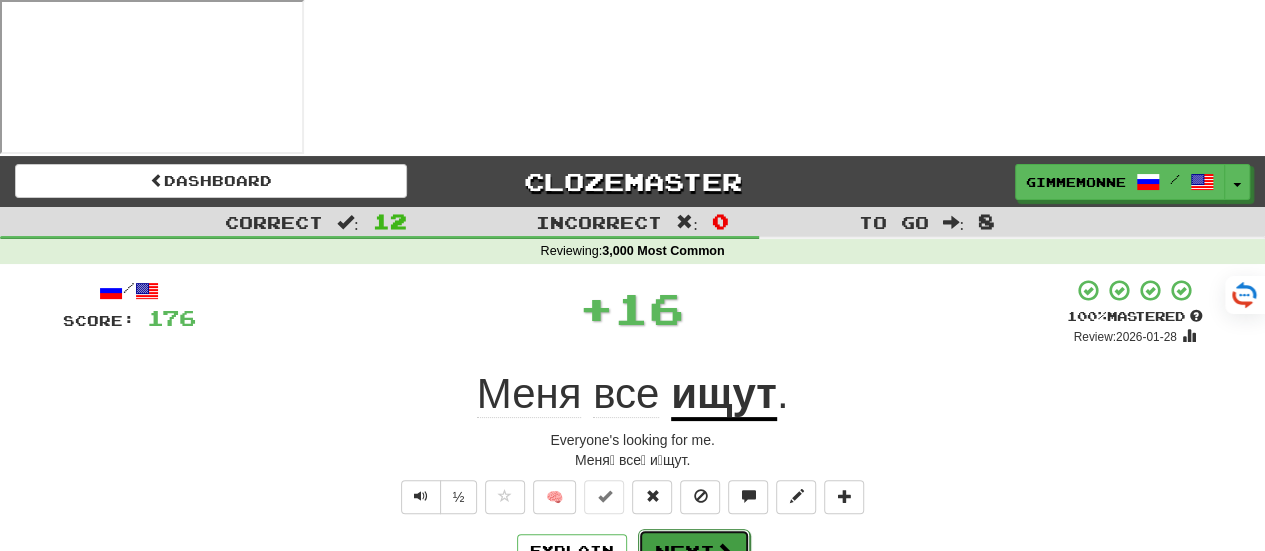 click on "Next" at bounding box center (694, 552) 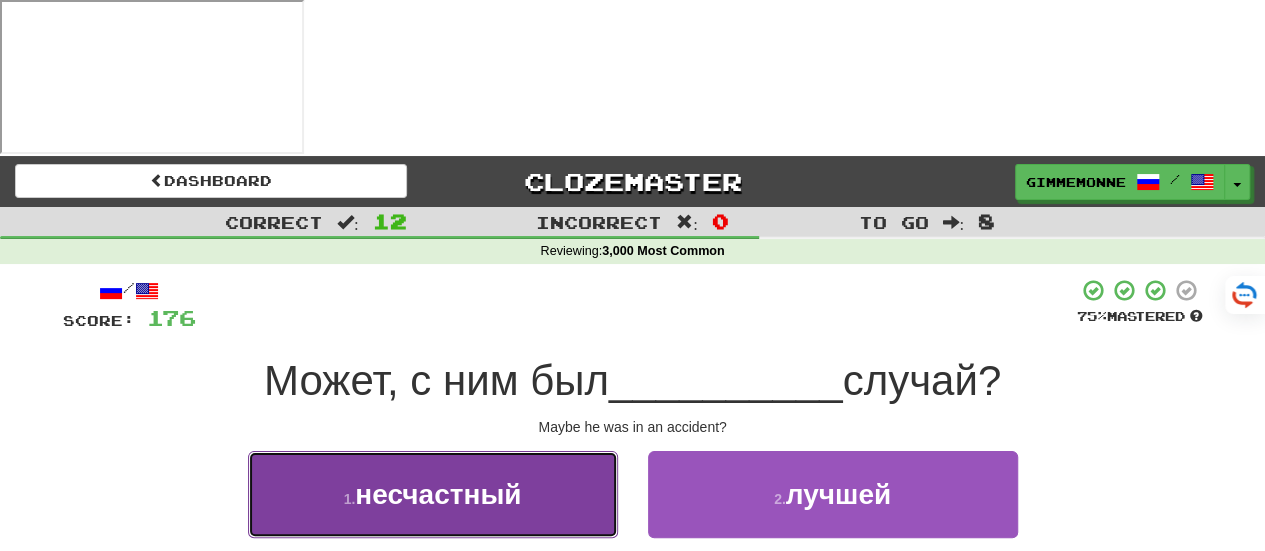click on "1 .  несчастный" at bounding box center [433, 494] 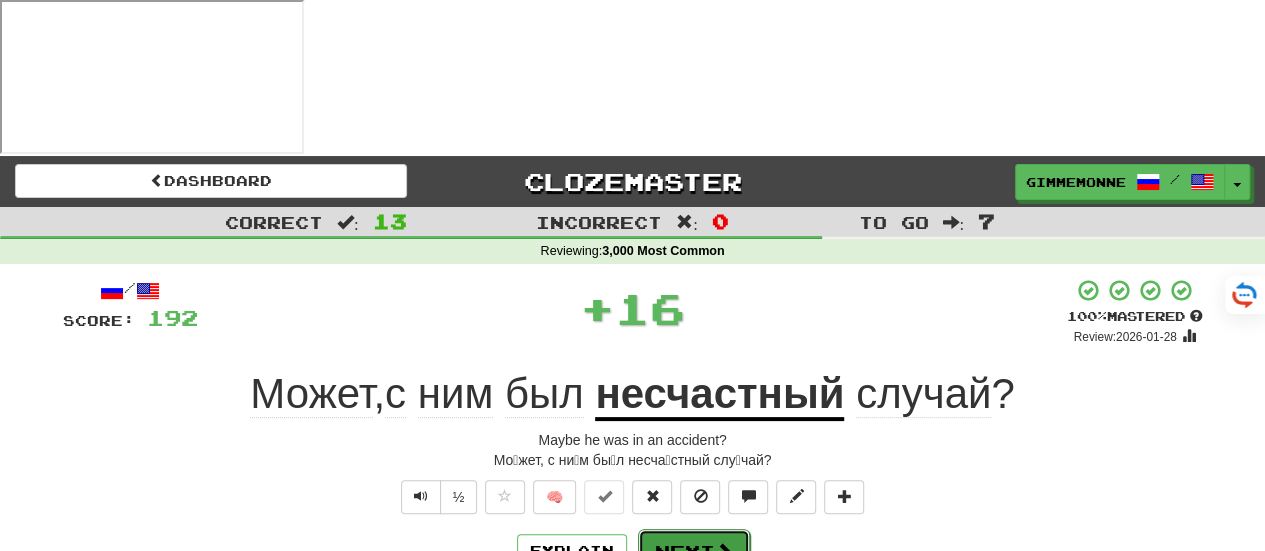 click on "Next" at bounding box center (694, 552) 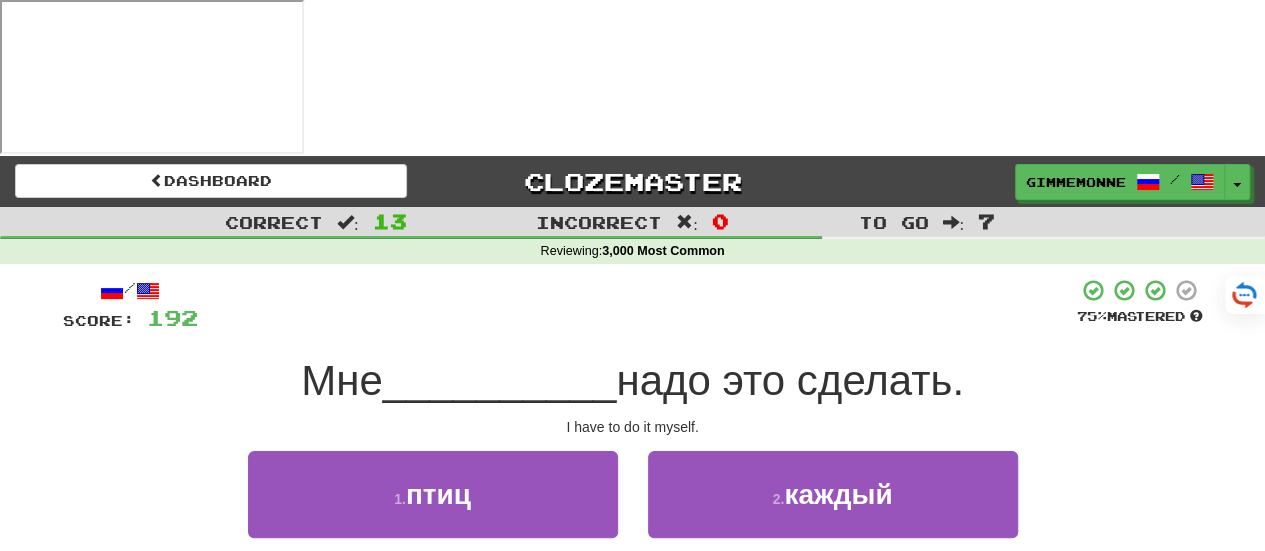 click on "3 .  самому" at bounding box center [433, 609] 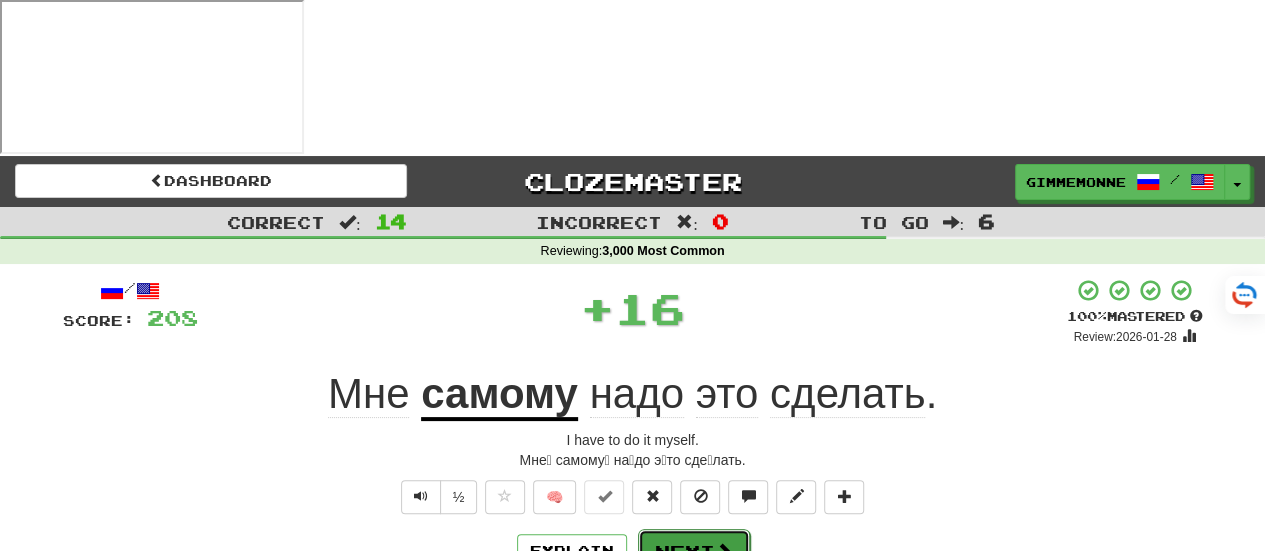 click on "Next" at bounding box center (694, 552) 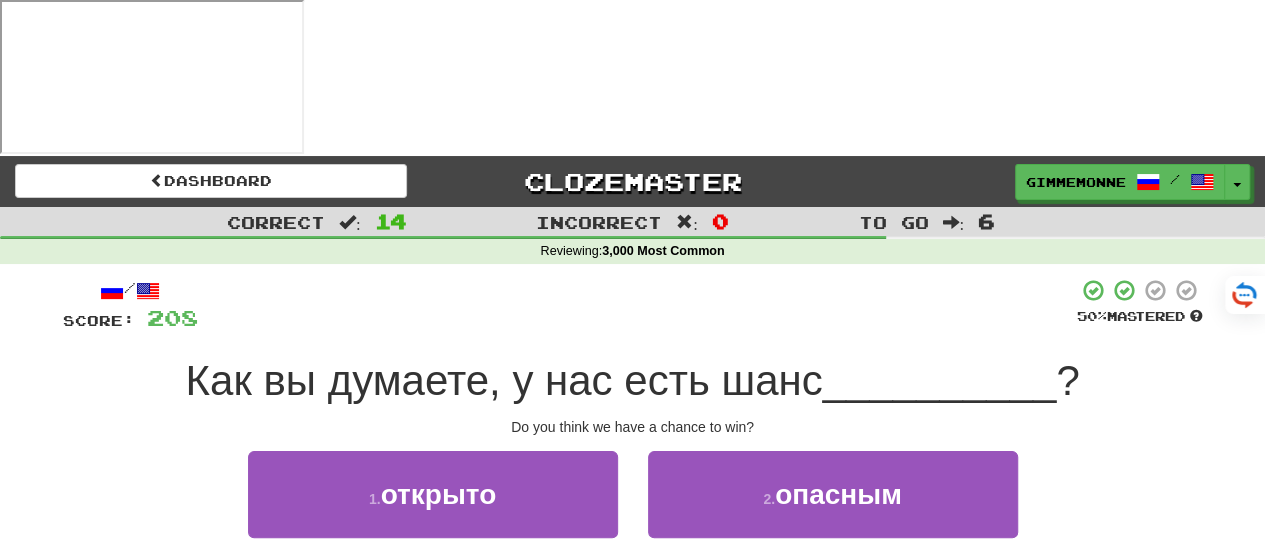 click on "выиграть" at bounding box center (433, 609) 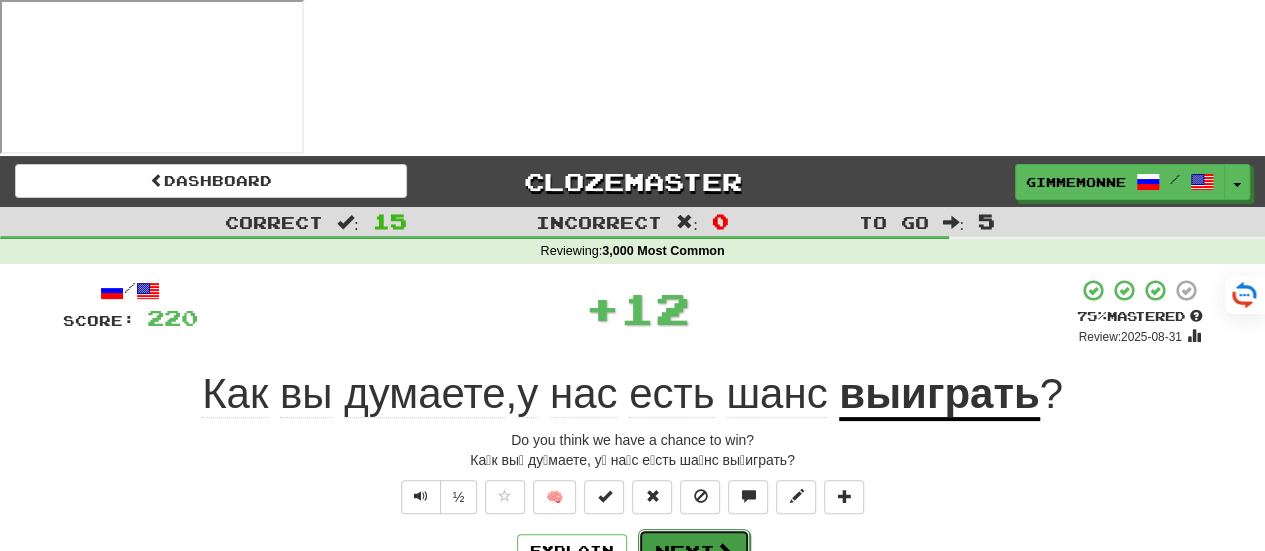 click on "Next" at bounding box center (694, 552) 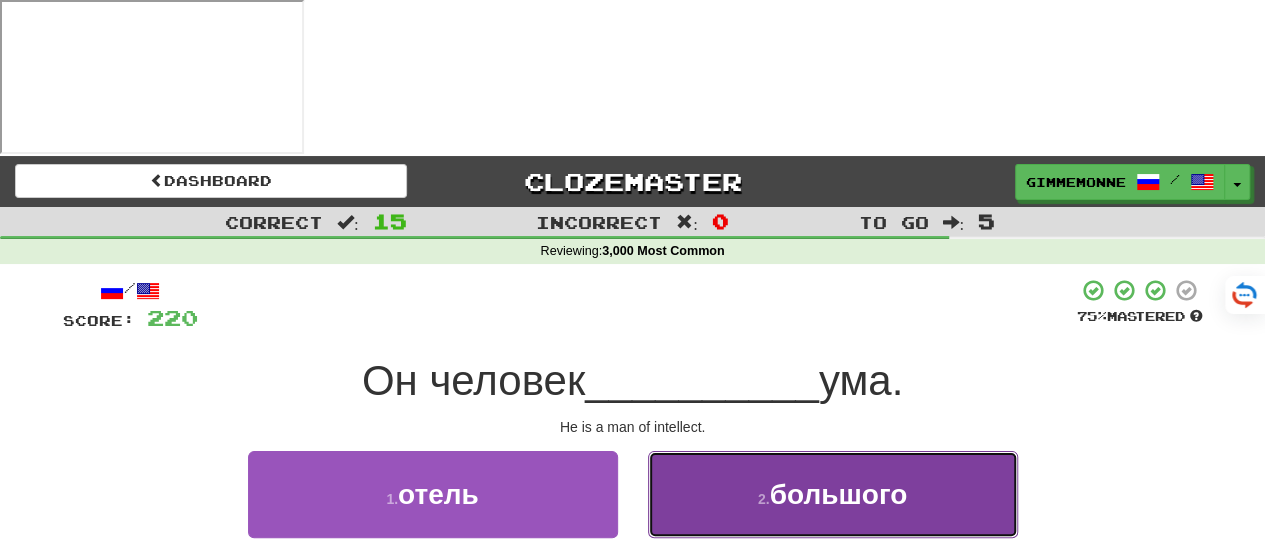 click on "2 .  большого" at bounding box center (833, 494) 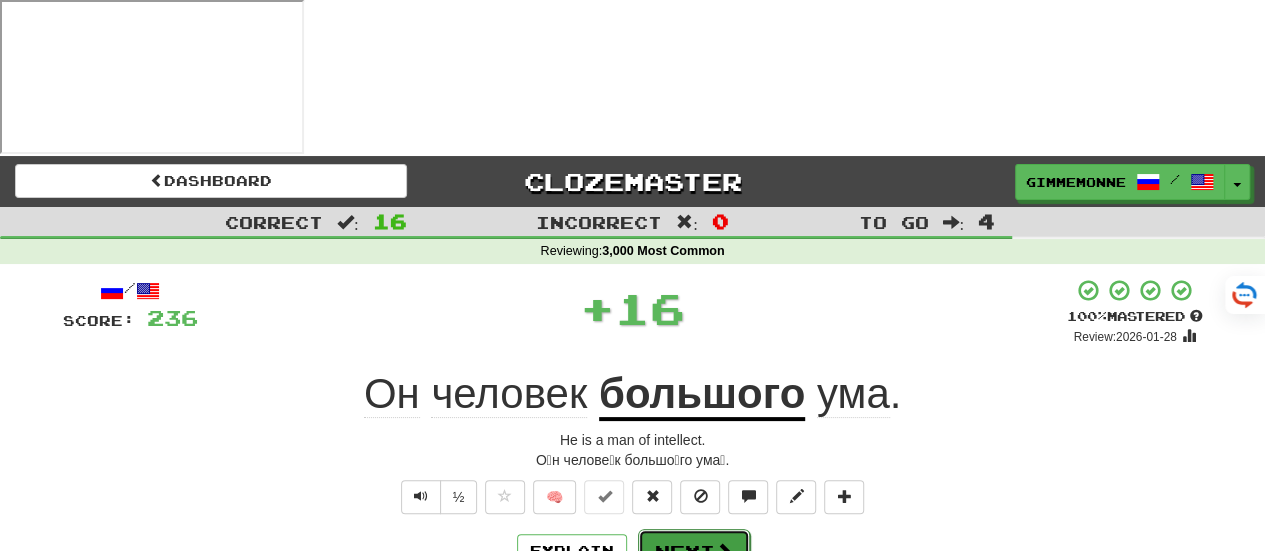 click on "Next" at bounding box center (694, 552) 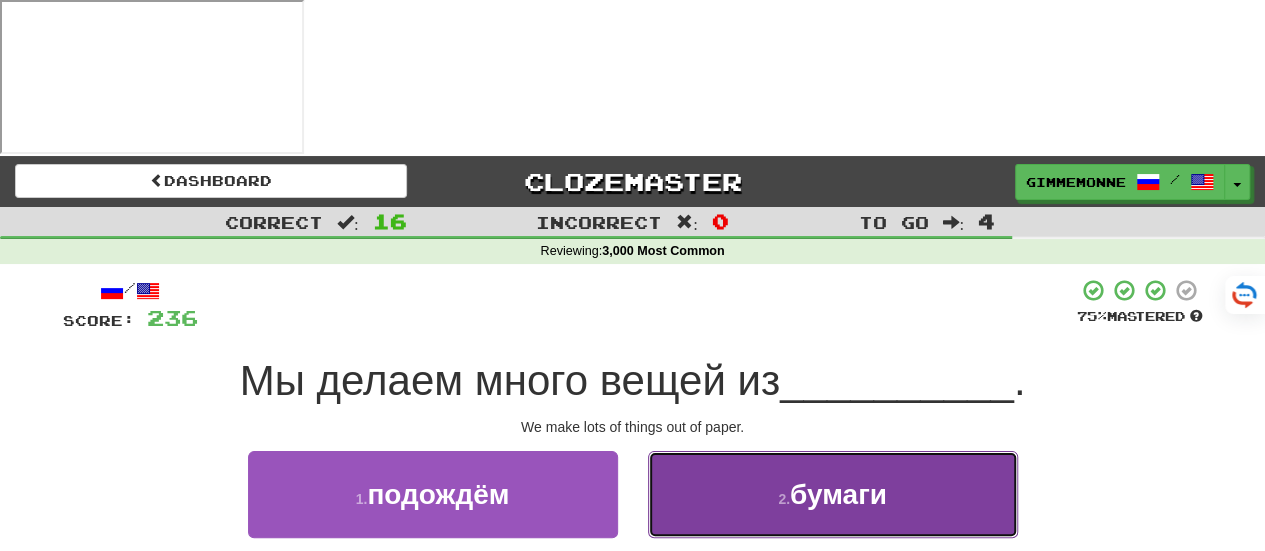 click on "2 .  бумаги" at bounding box center [833, 494] 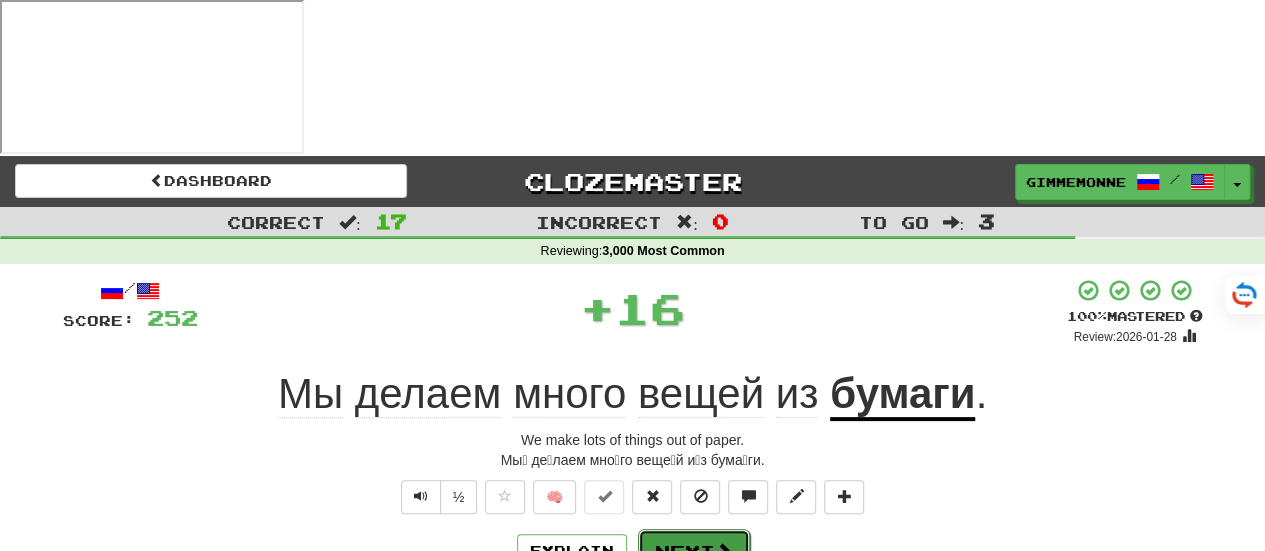 click on "Next" at bounding box center (694, 552) 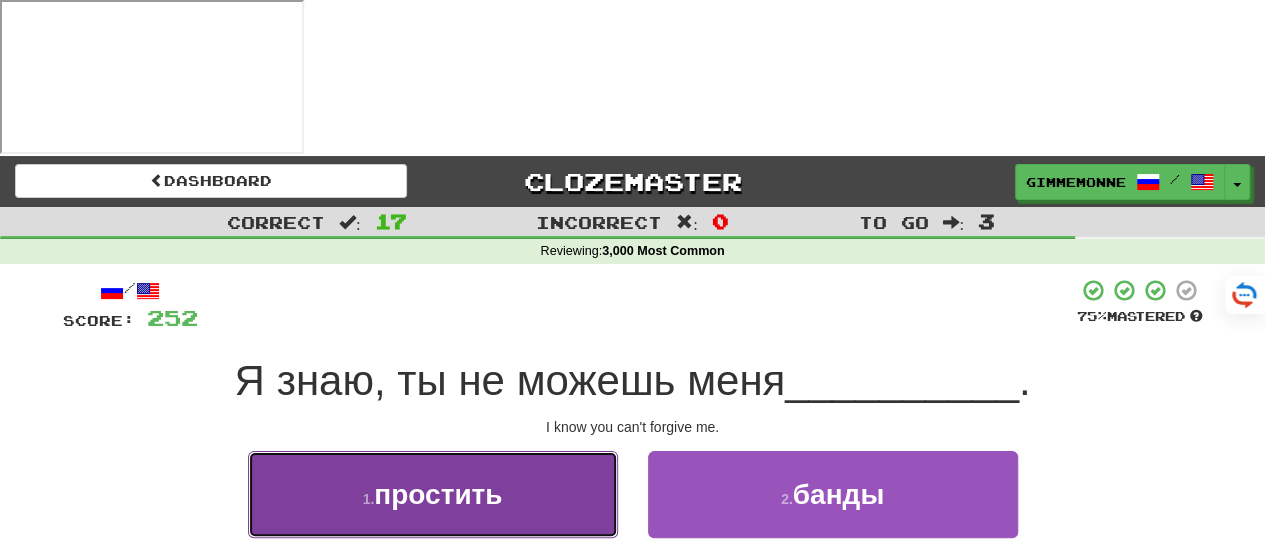 click on "1 .  простить" at bounding box center (433, 494) 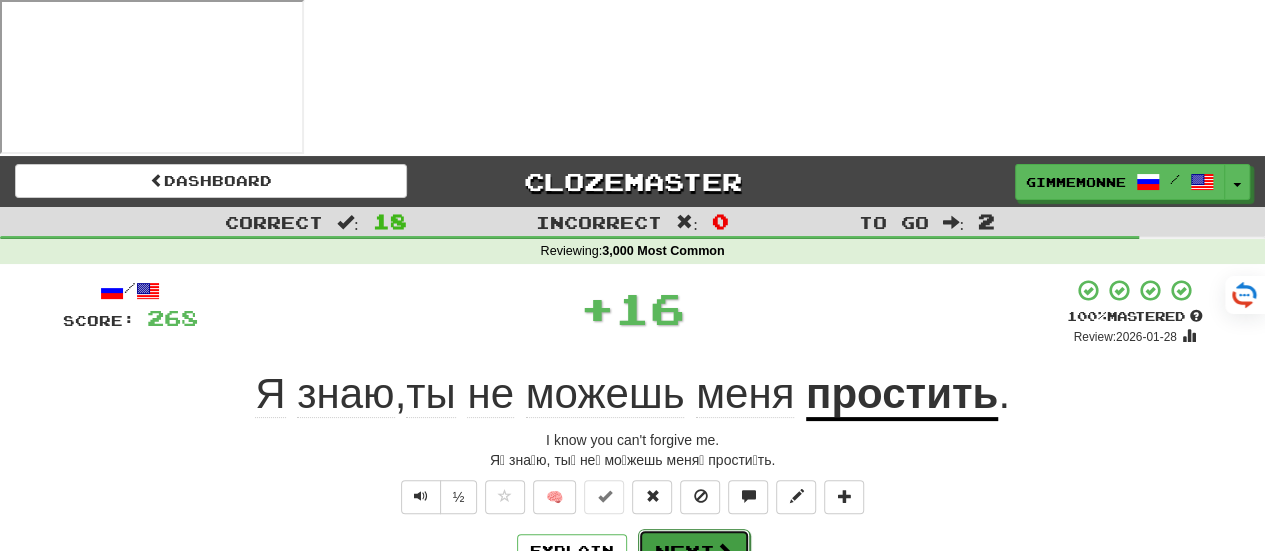 click on "Next" at bounding box center [694, 552] 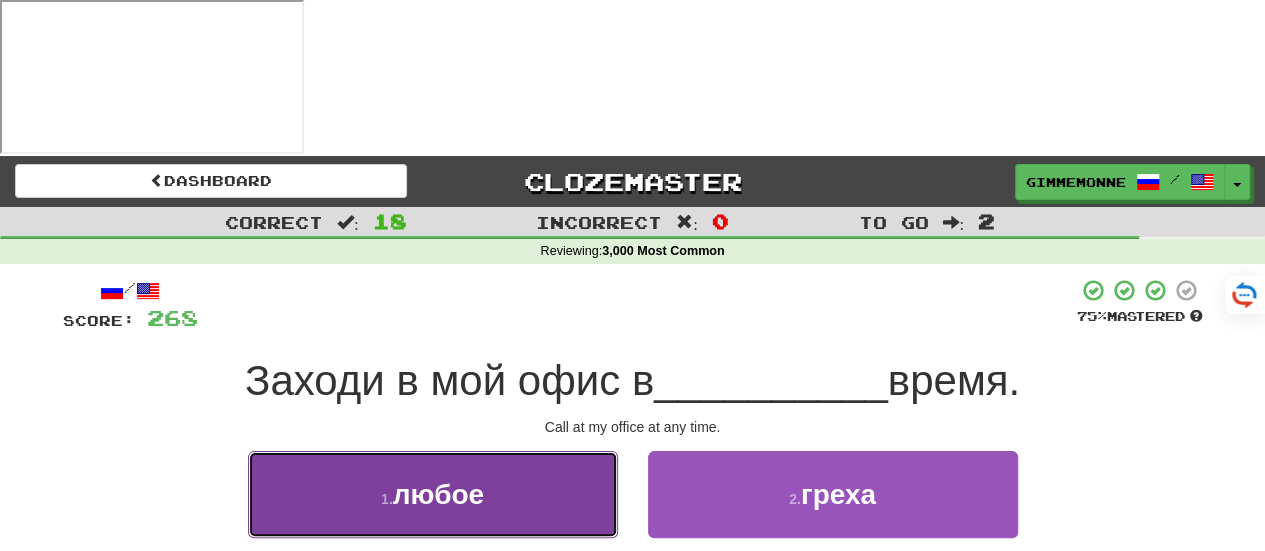 click on "1 .  любое" at bounding box center [433, 494] 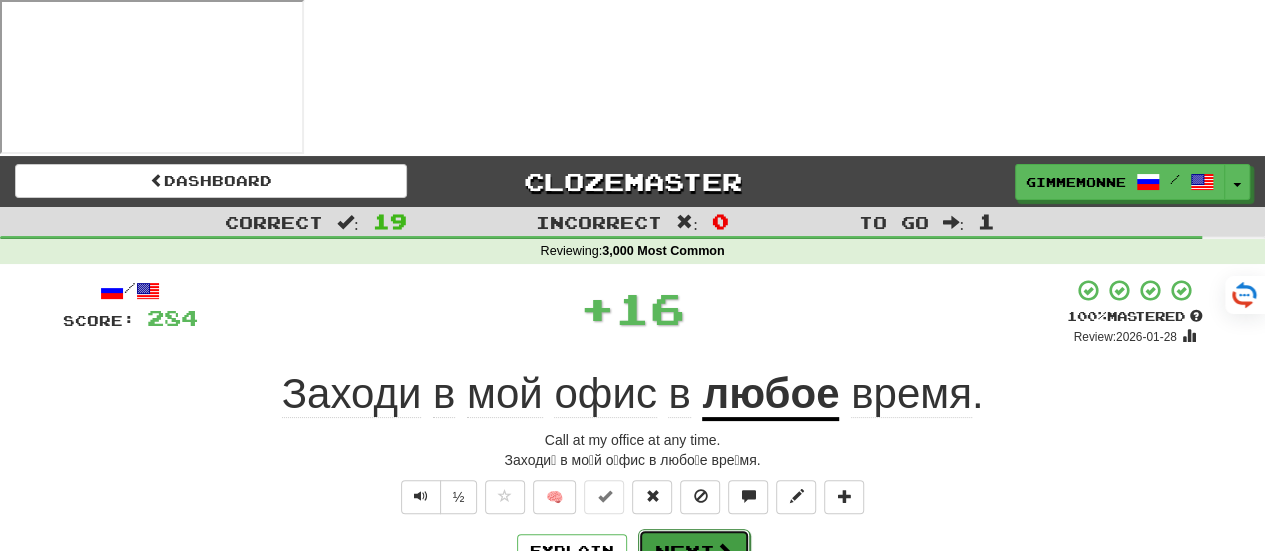 click on "Next" at bounding box center [694, 552] 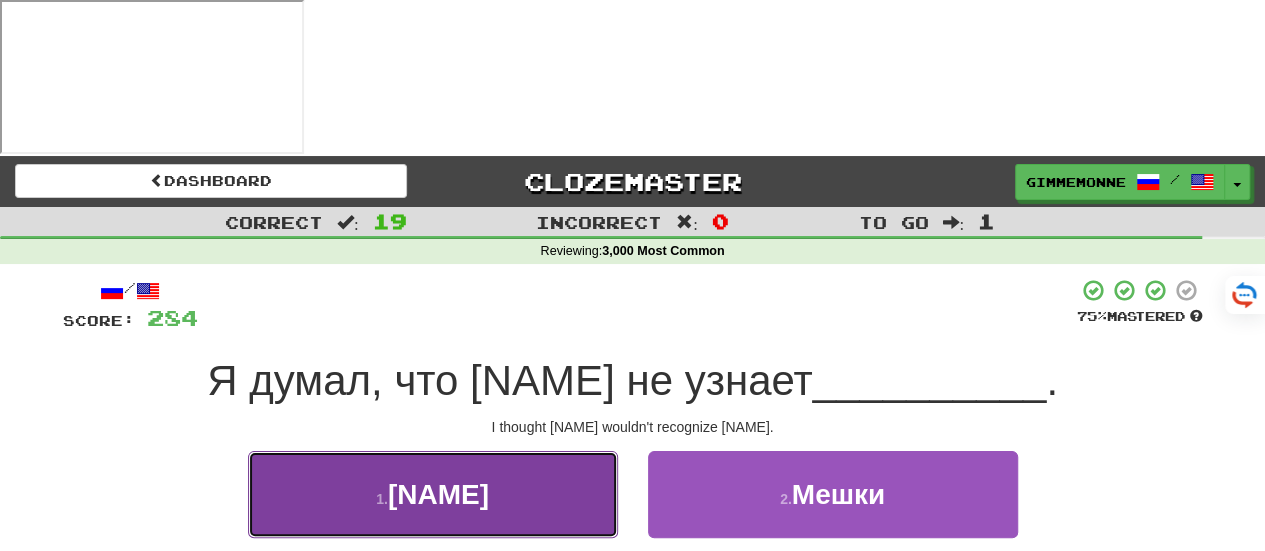click on "[NAME]" at bounding box center [433, 494] 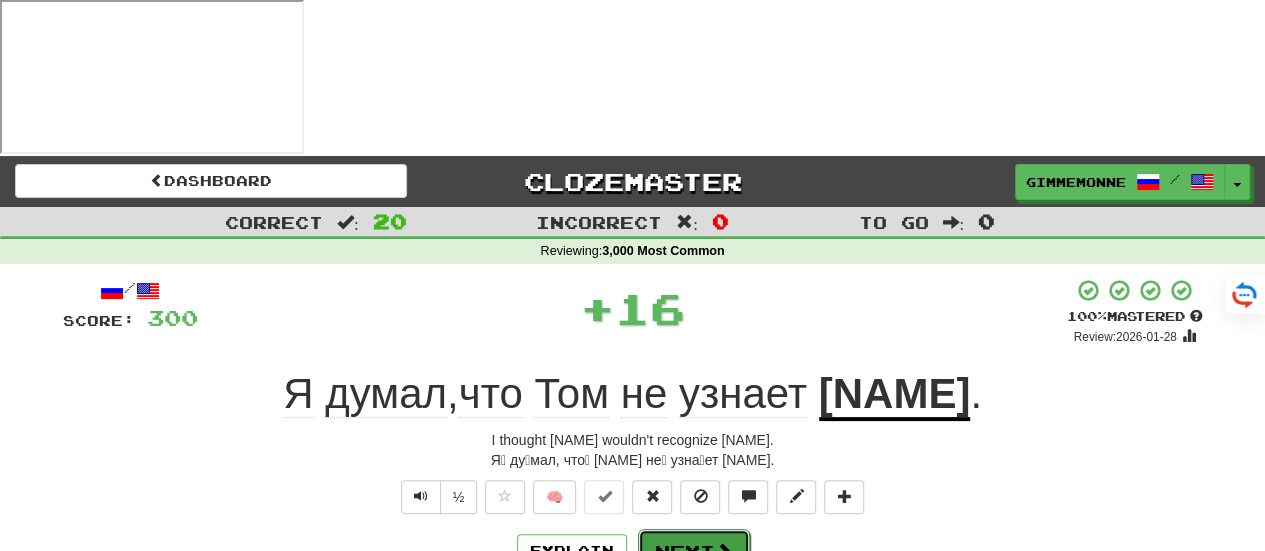 click on "Next" at bounding box center [694, 552] 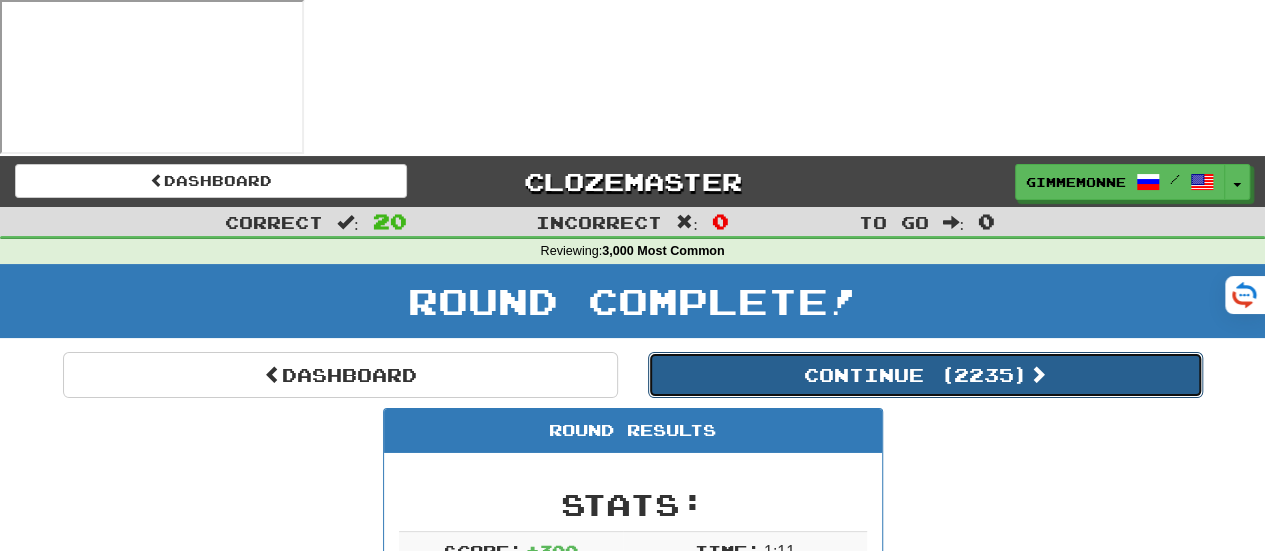click on "Continue ( 2235 )" at bounding box center [925, 375] 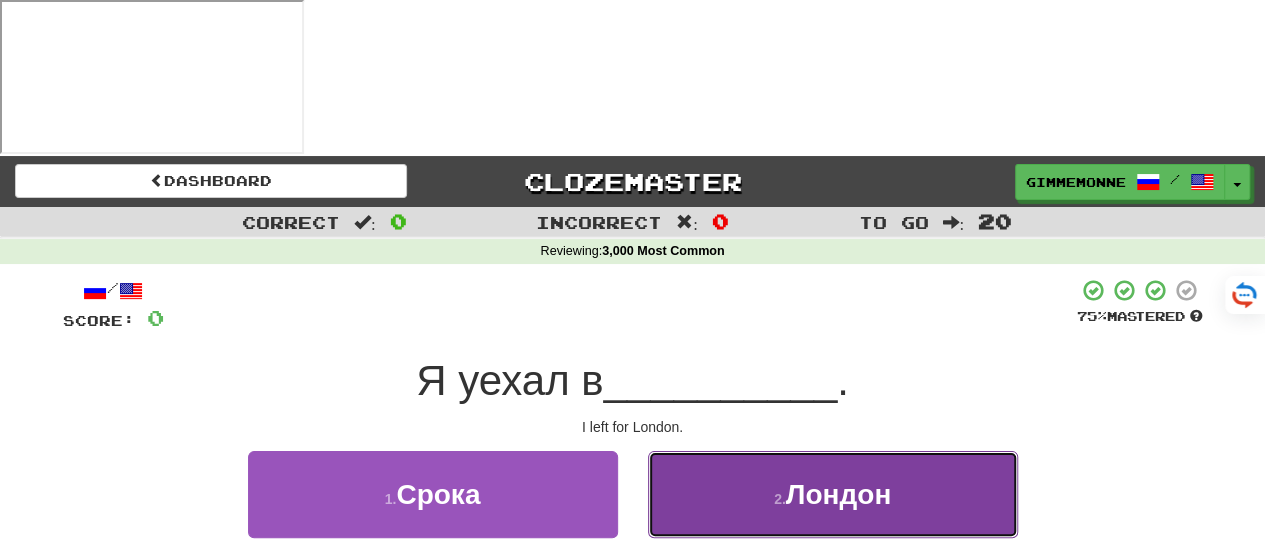 click on "Лондон" at bounding box center [833, 494] 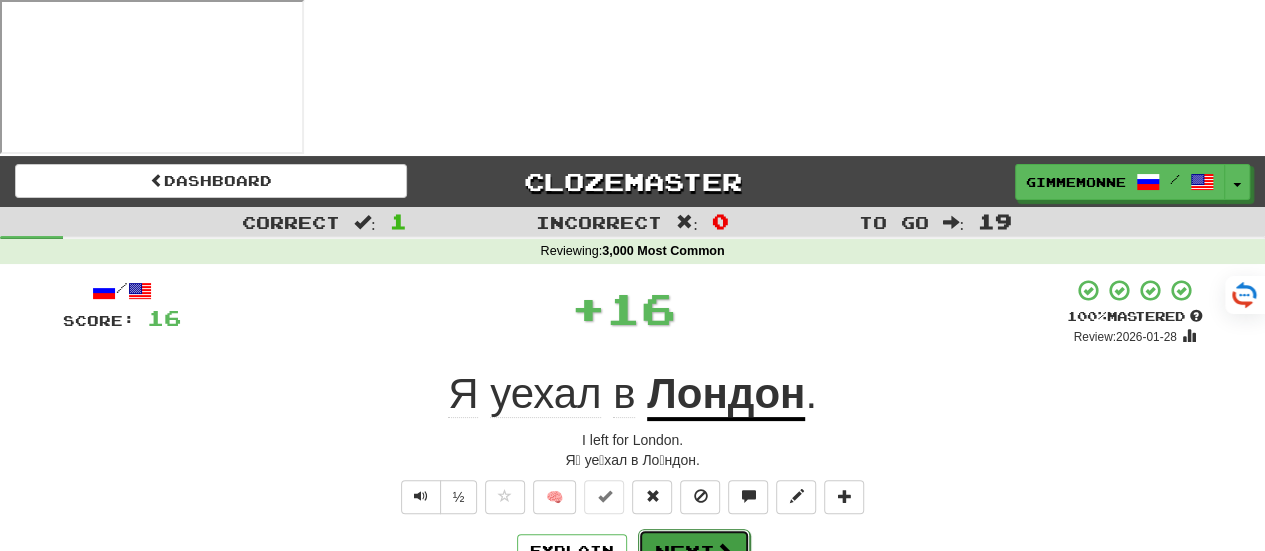 click on "Next" at bounding box center [694, 552] 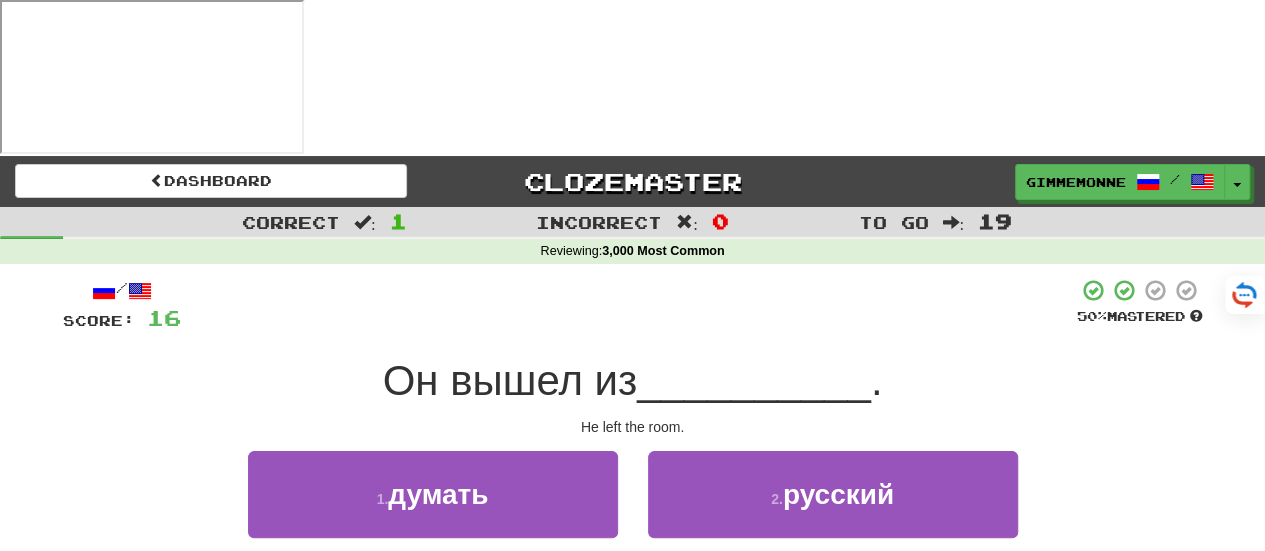 click on "4 .  комнаты" at bounding box center (833, 609) 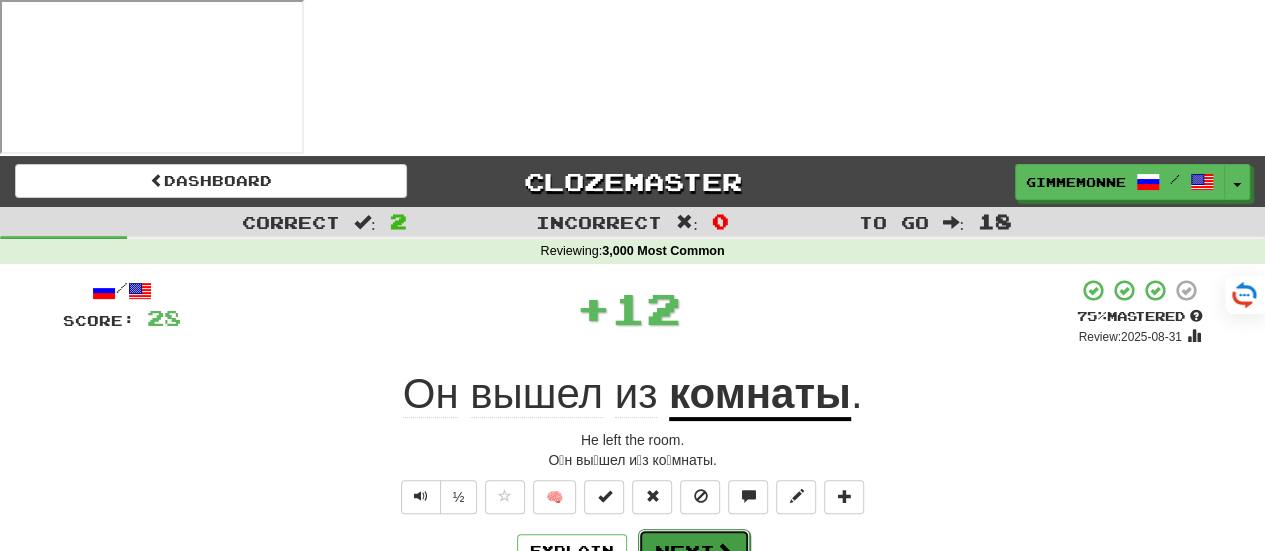 click on "Next" at bounding box center [694, 552] 